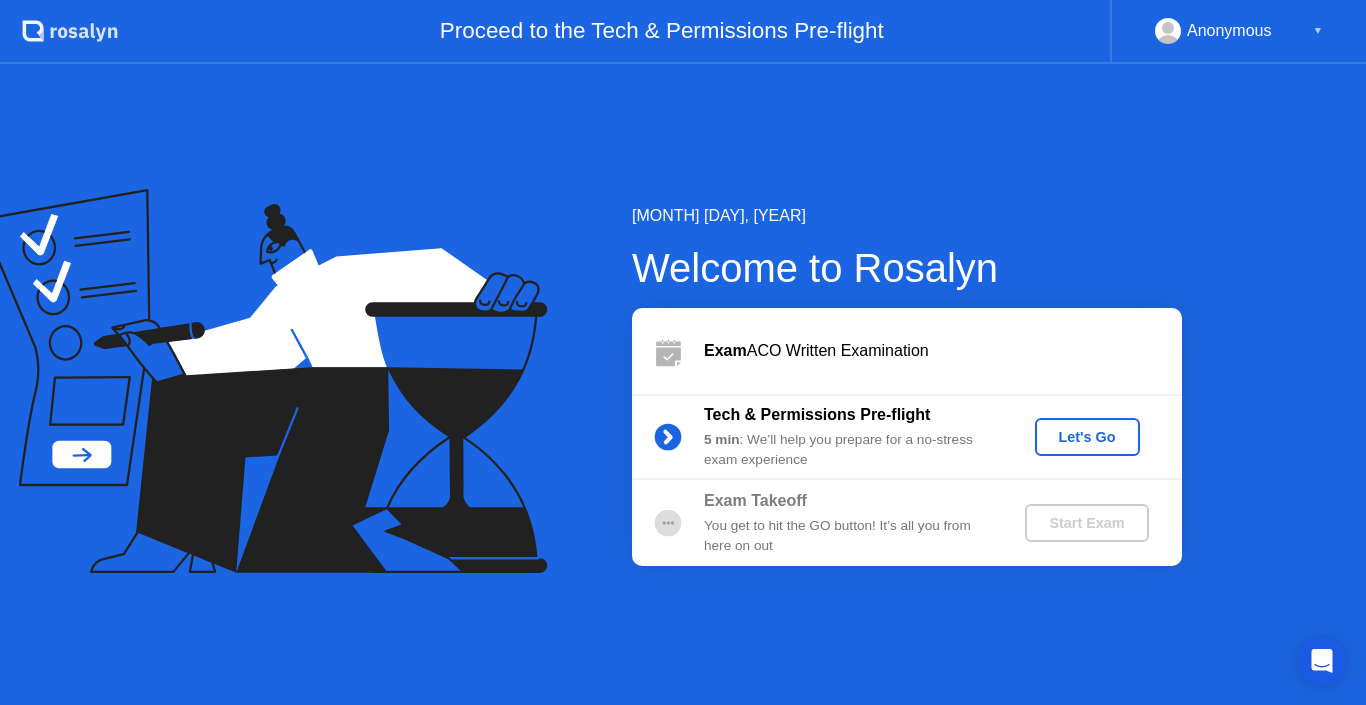 click on "Let's Go" 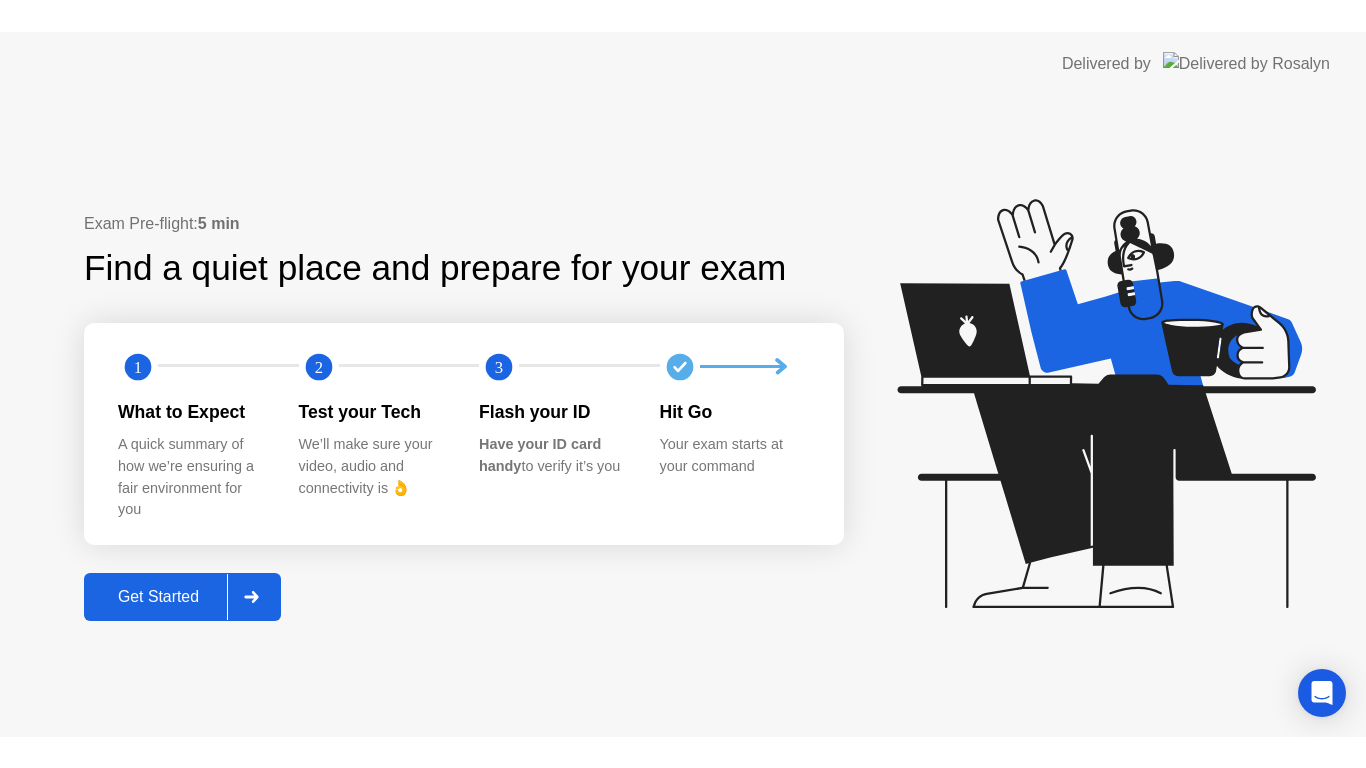scroll, scrollTop: 0, scrollLeft: 0, axis: both 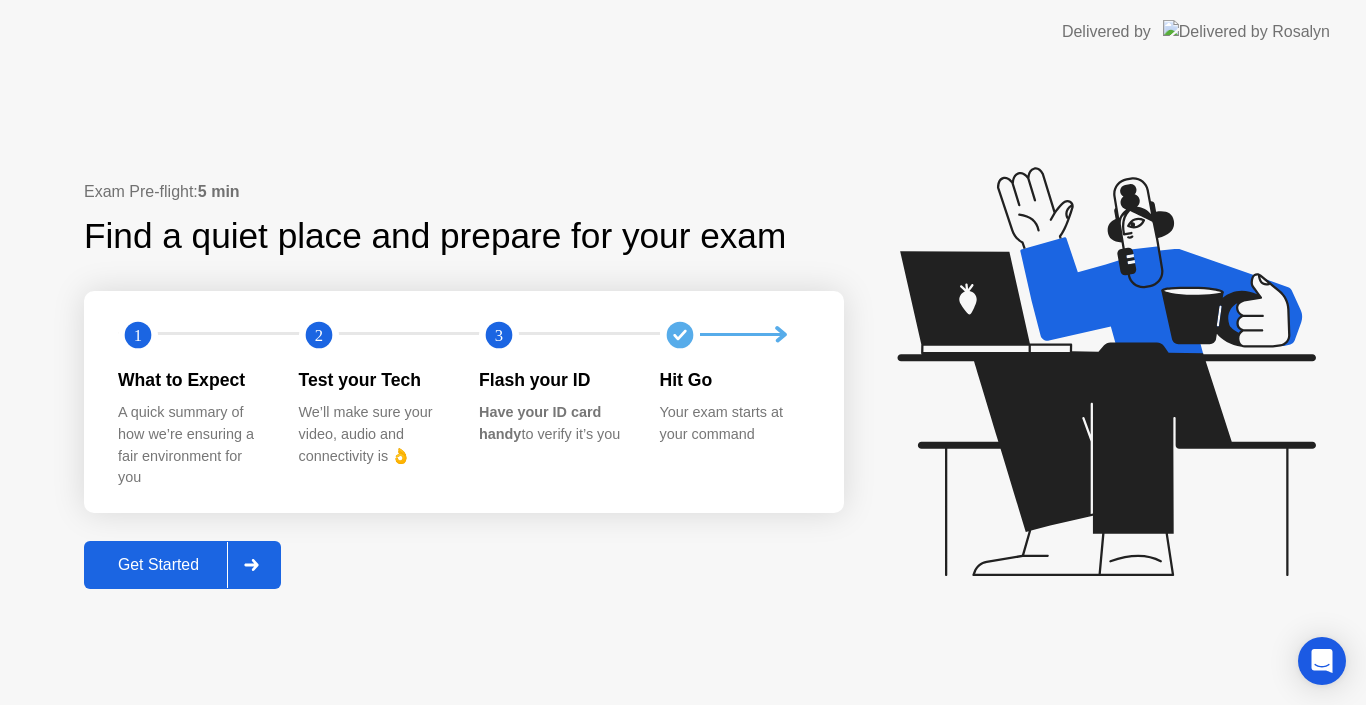 click 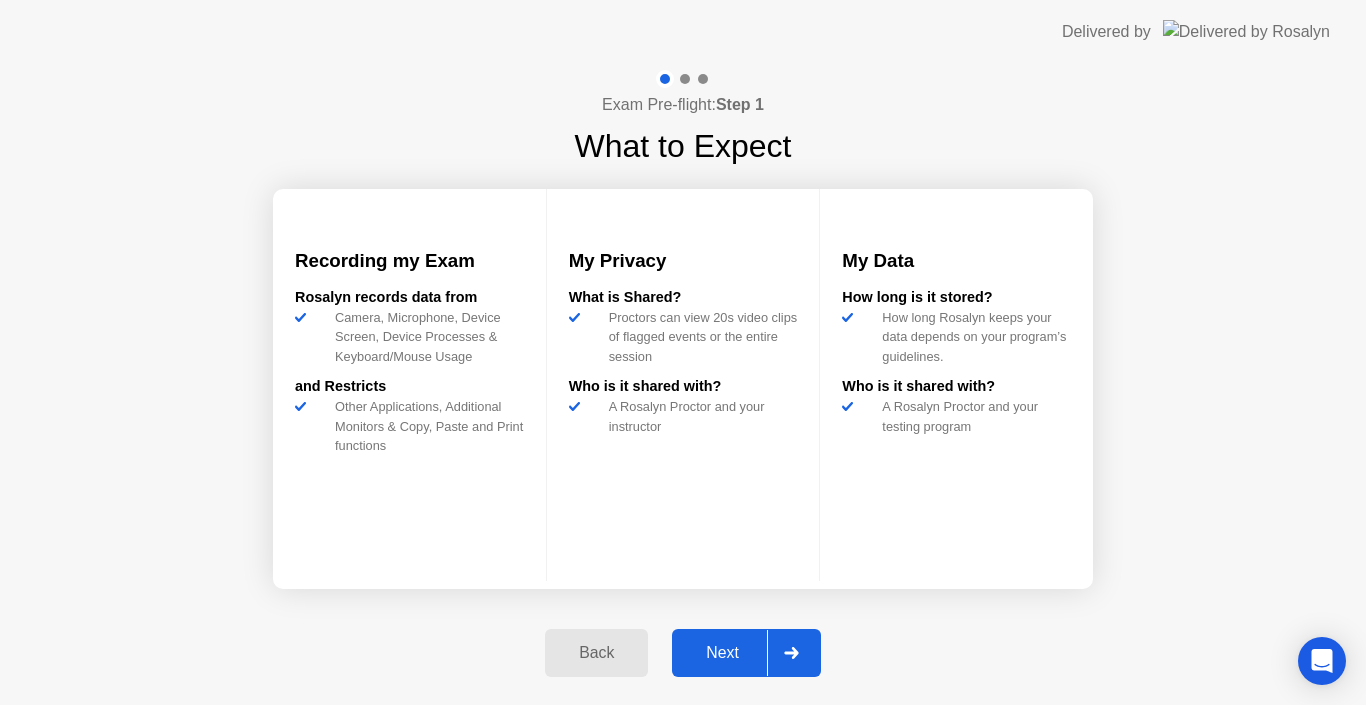 click 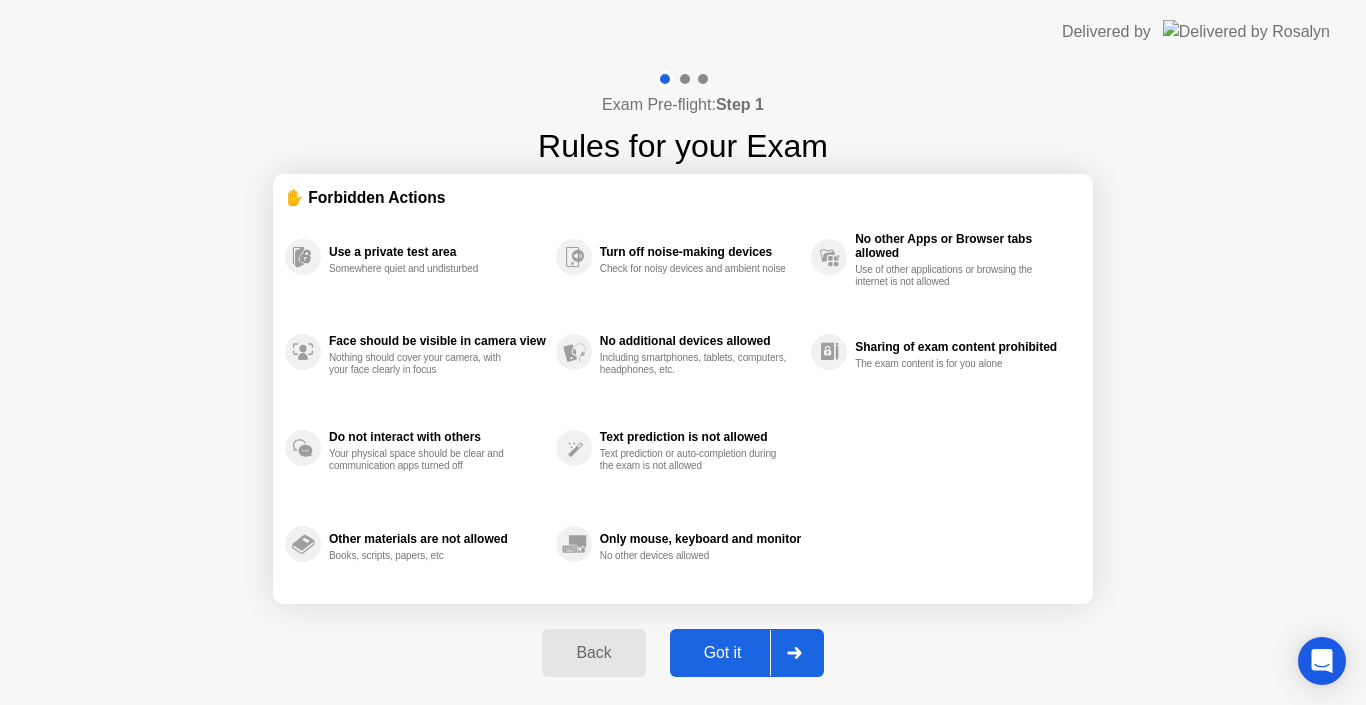 click 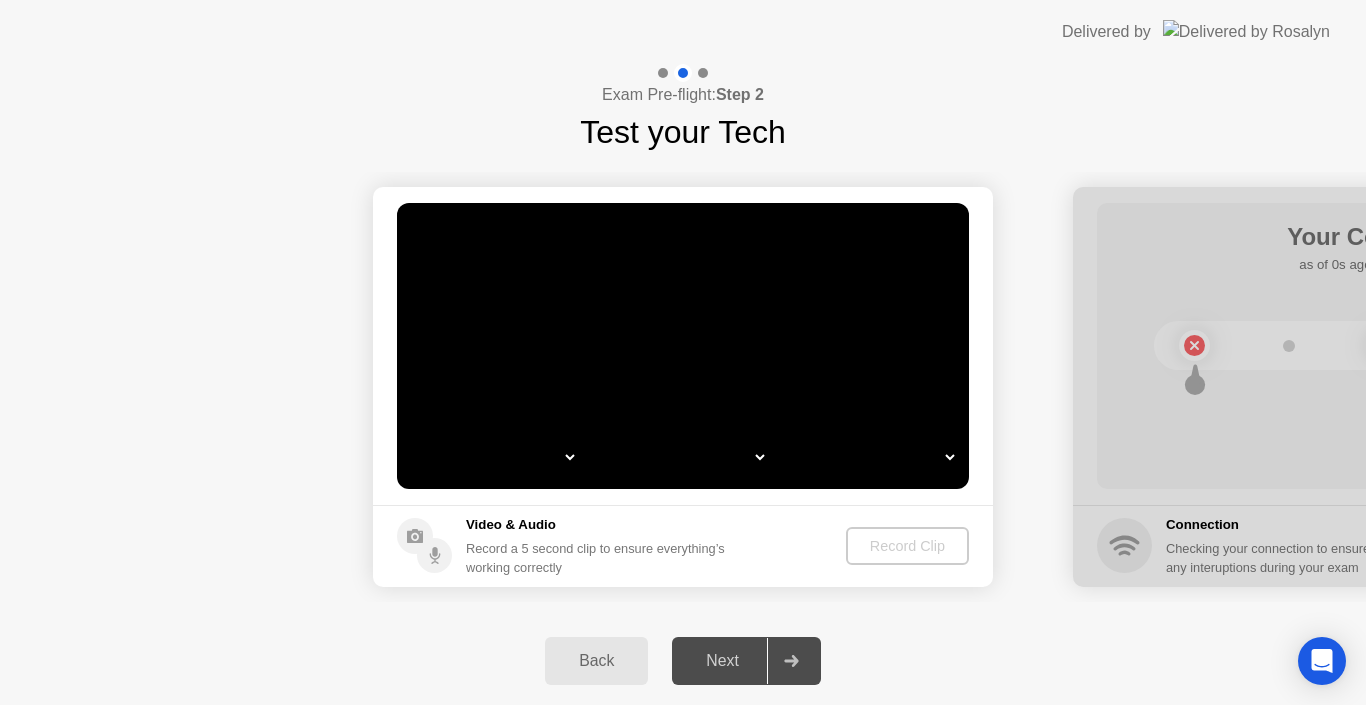 select on "*" 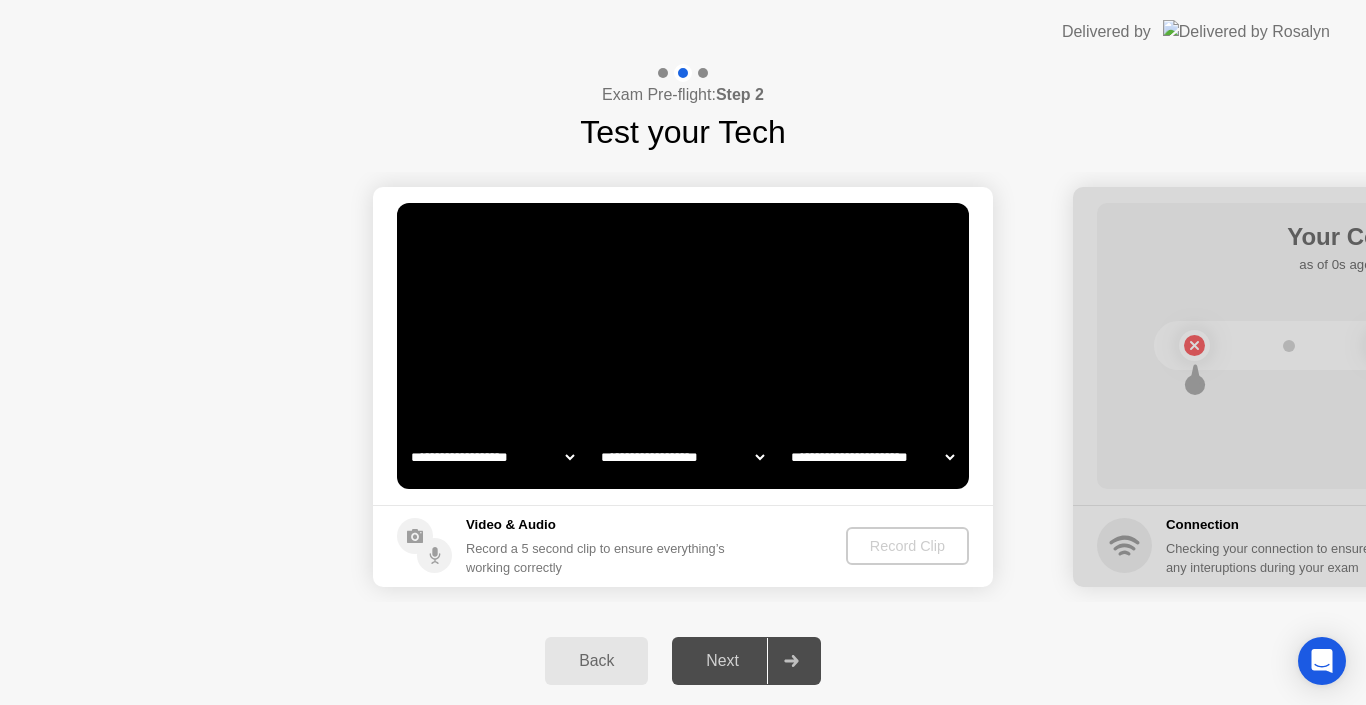 select on "*******" 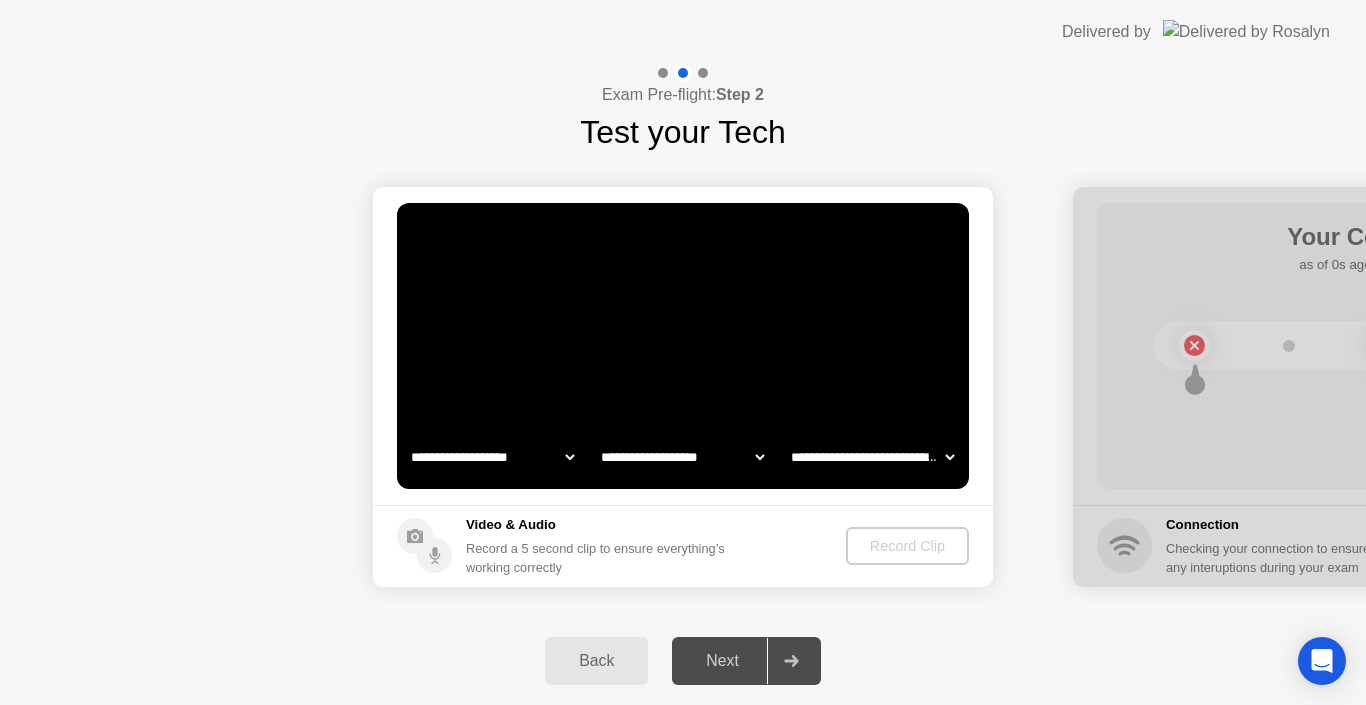 click on "**********" 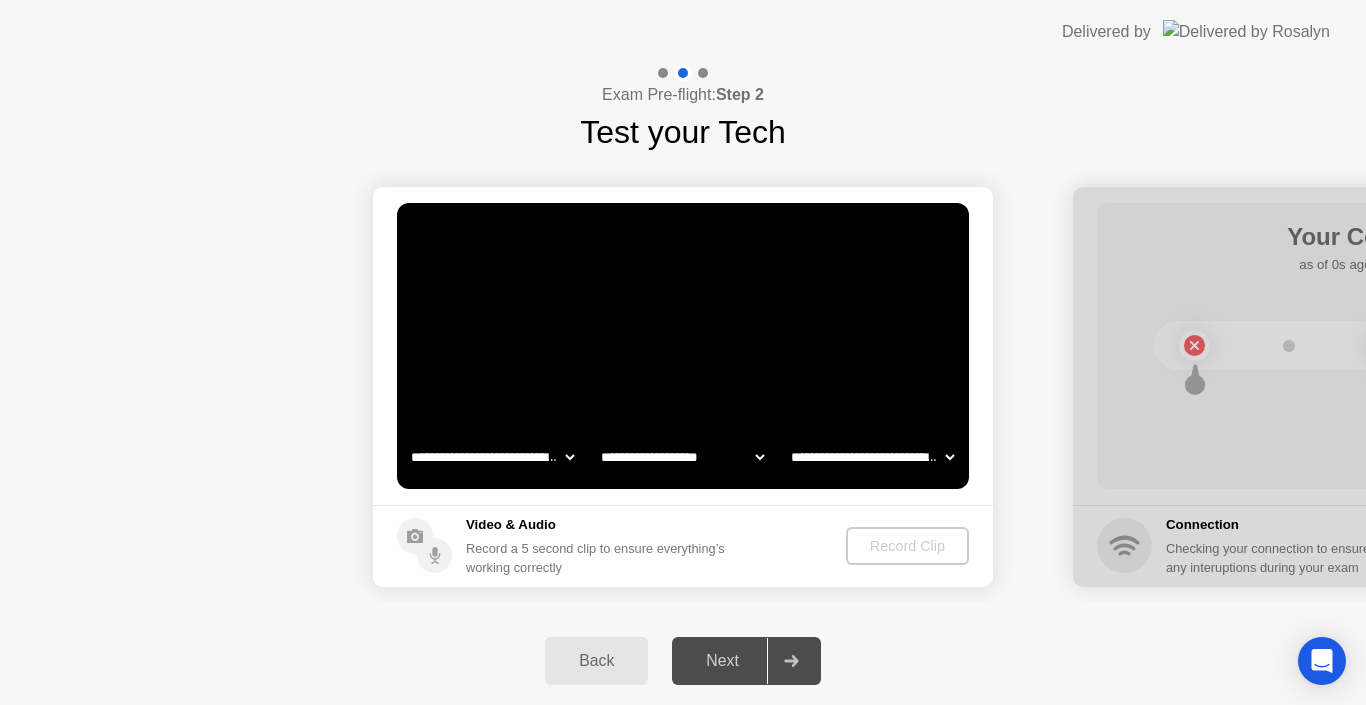 select on "*******" 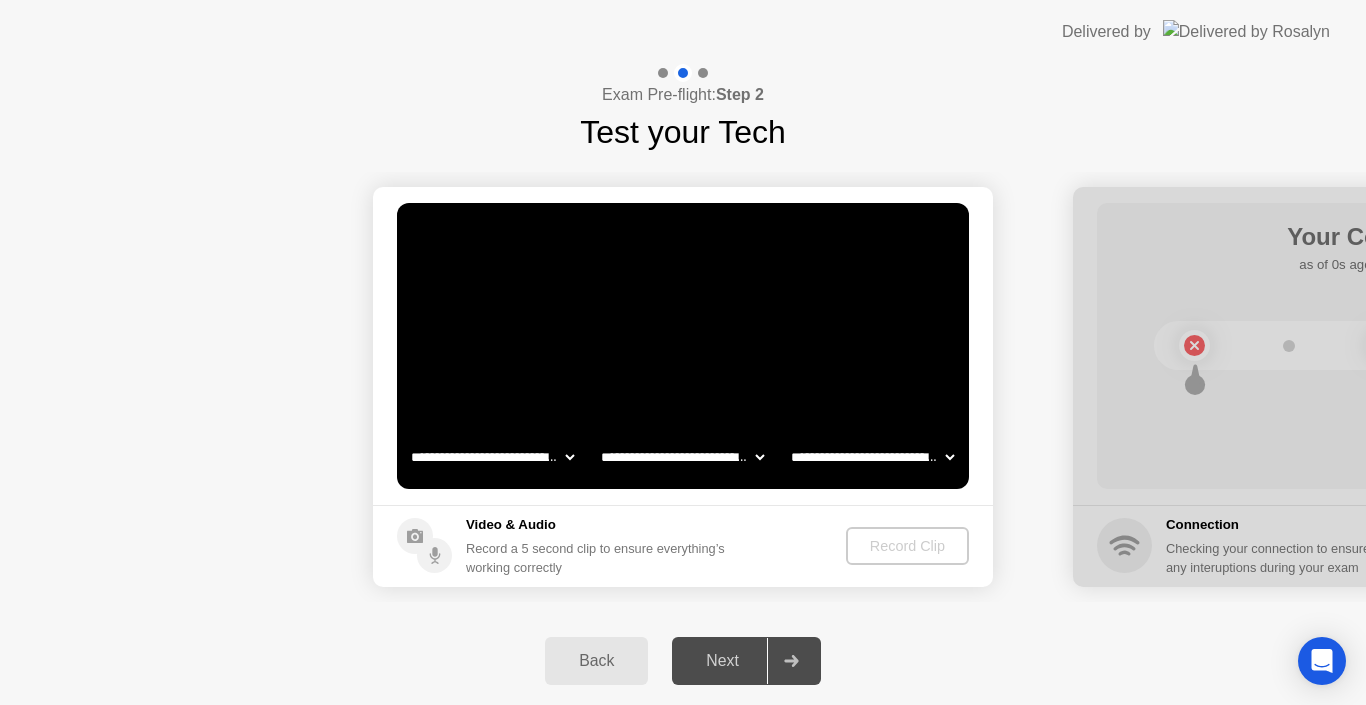 click on "**********" 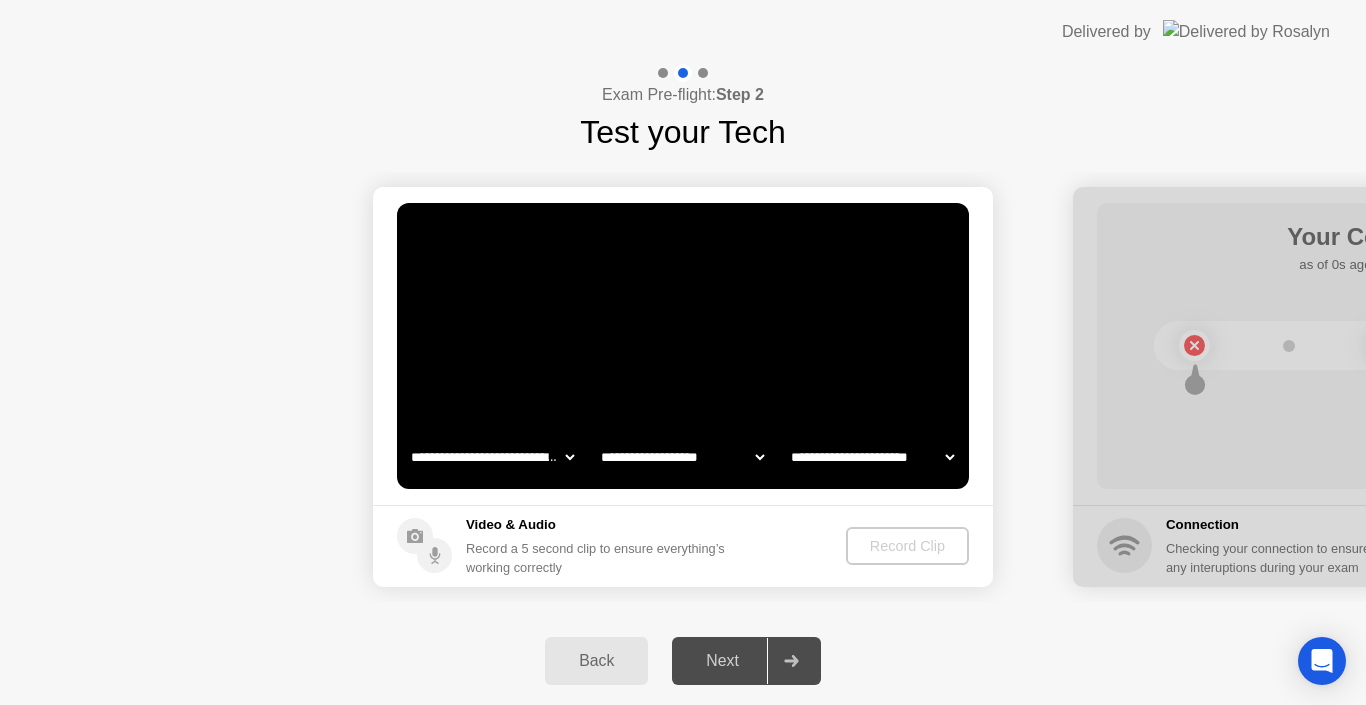 select on "**********" 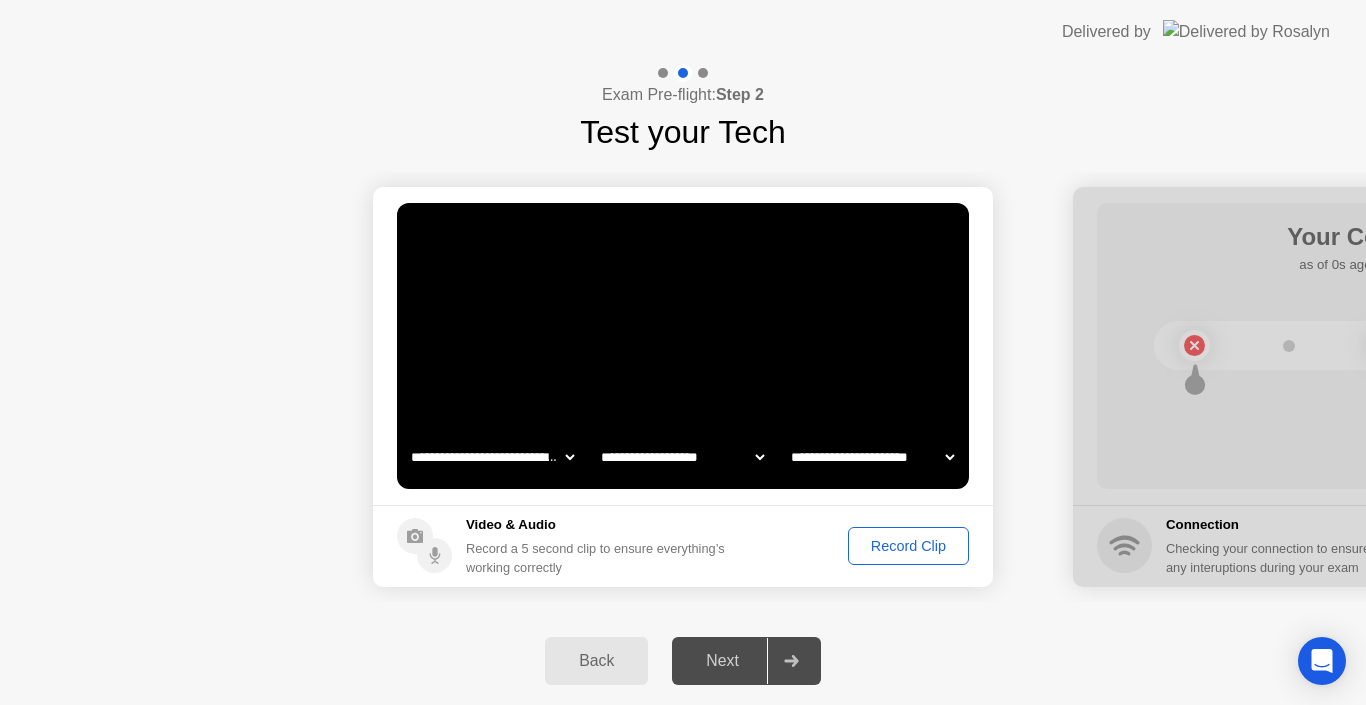 click on "Record Clip" 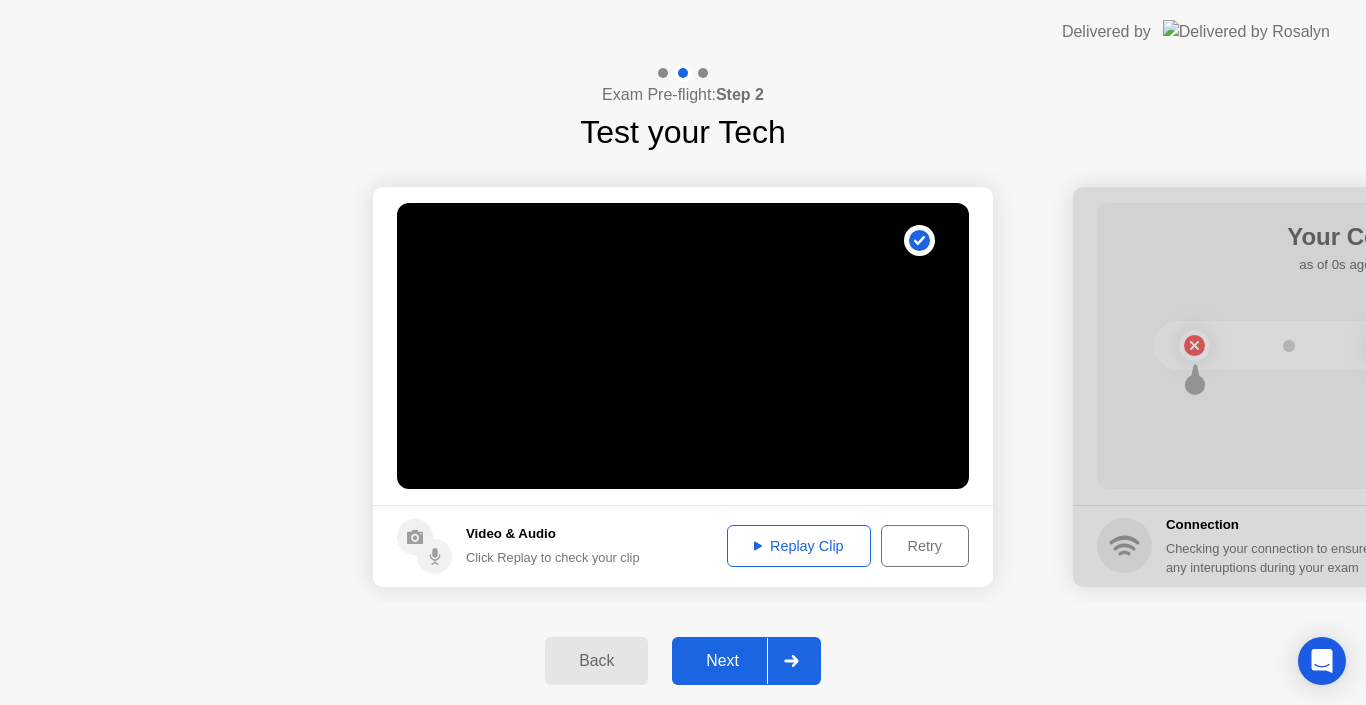 click 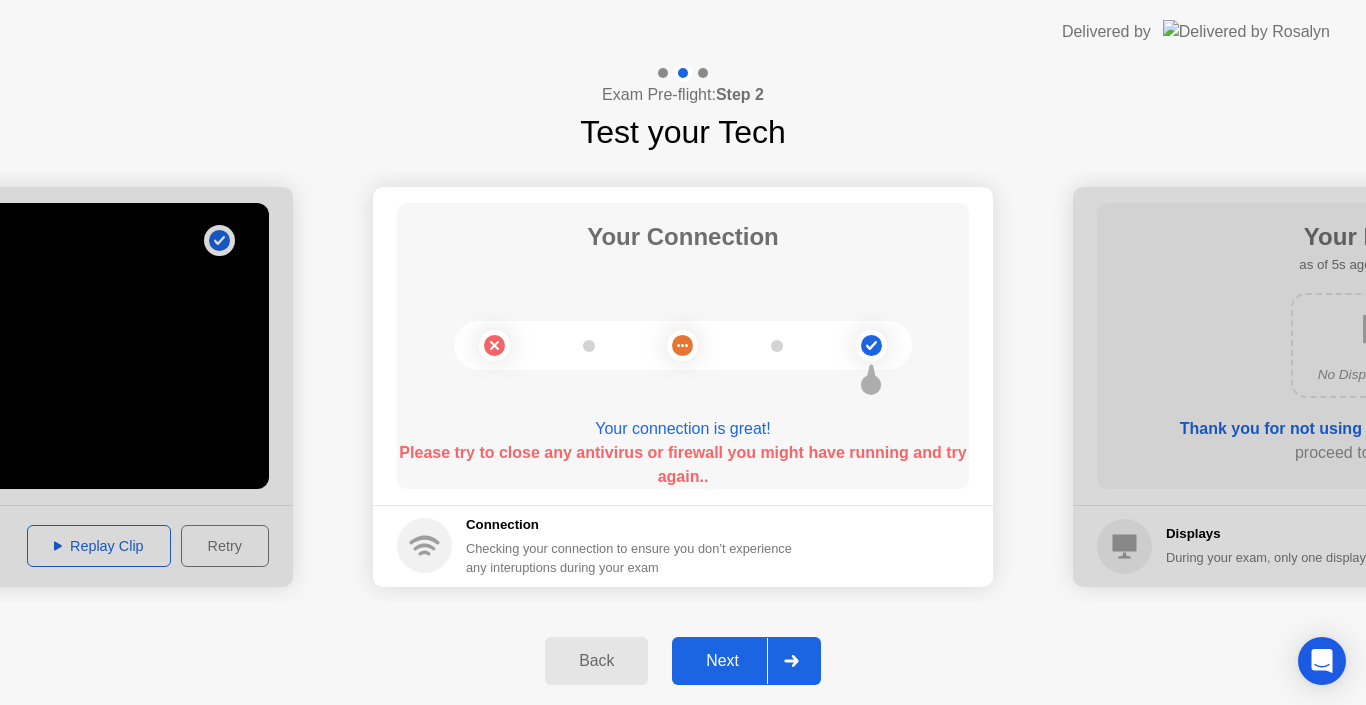 click 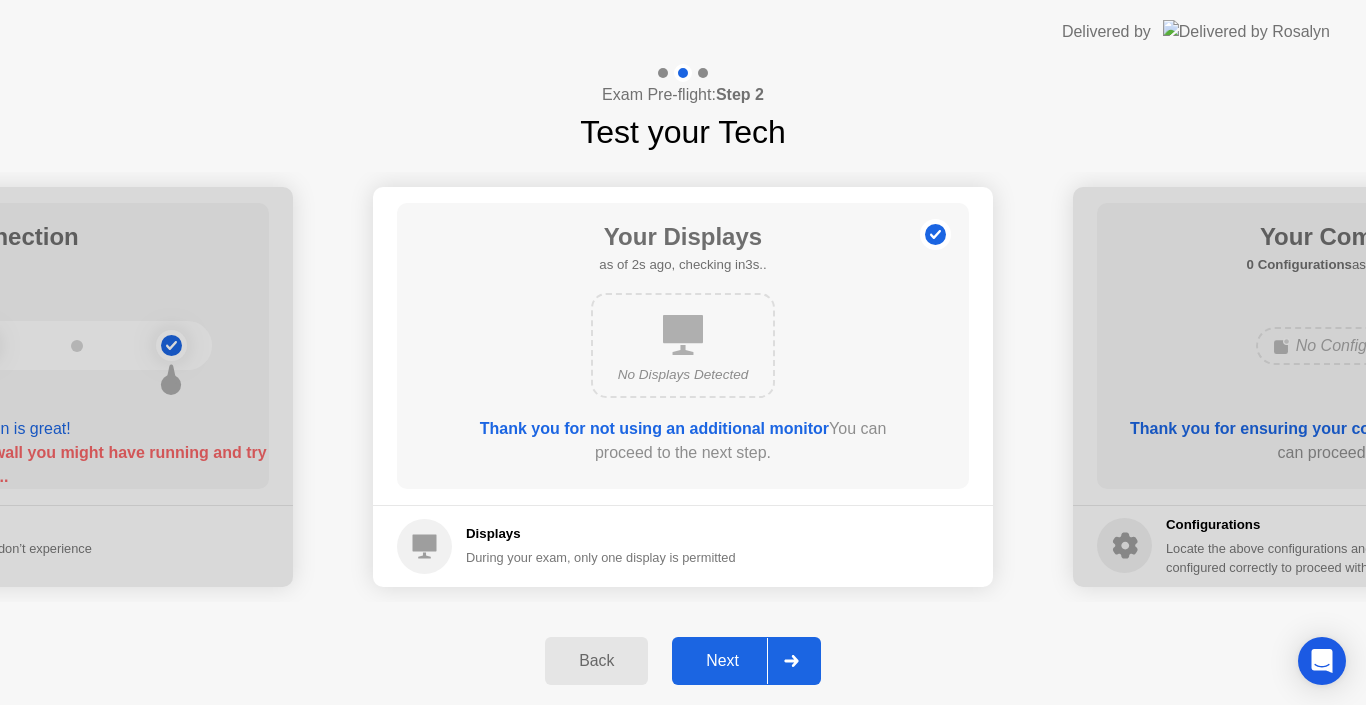 click 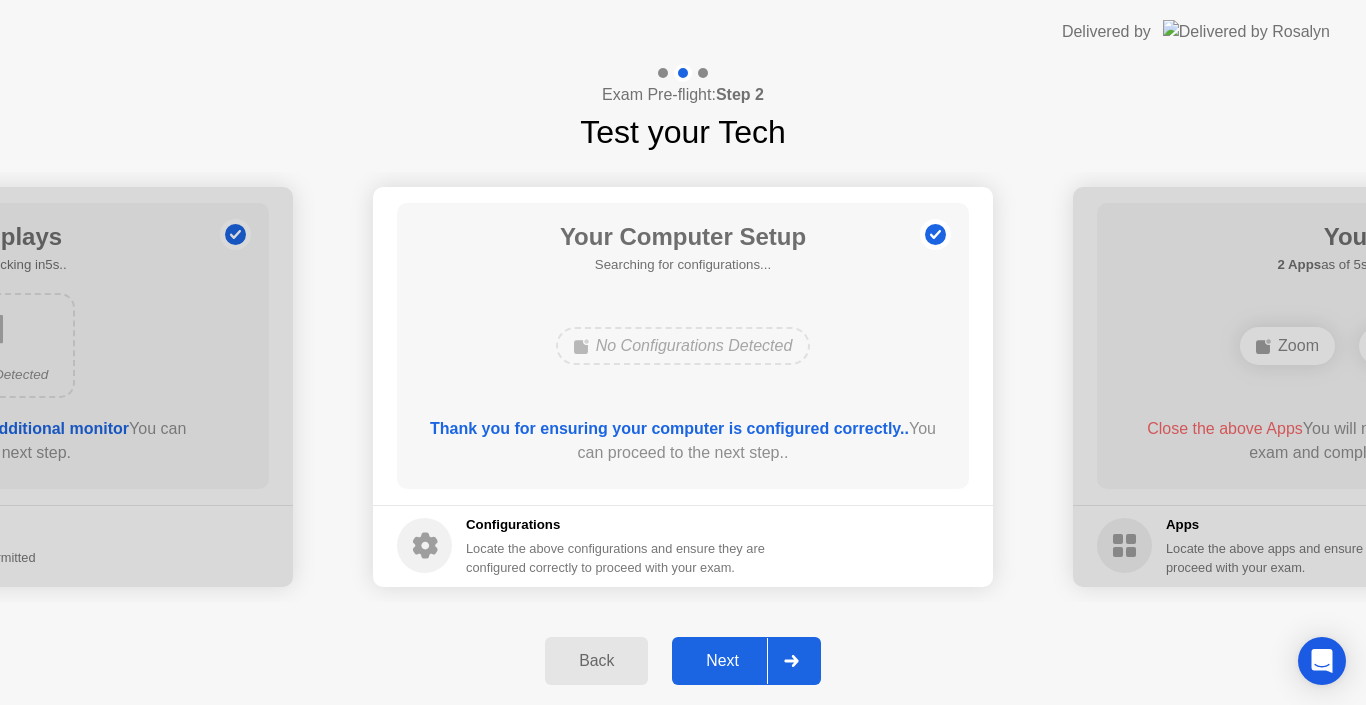 click 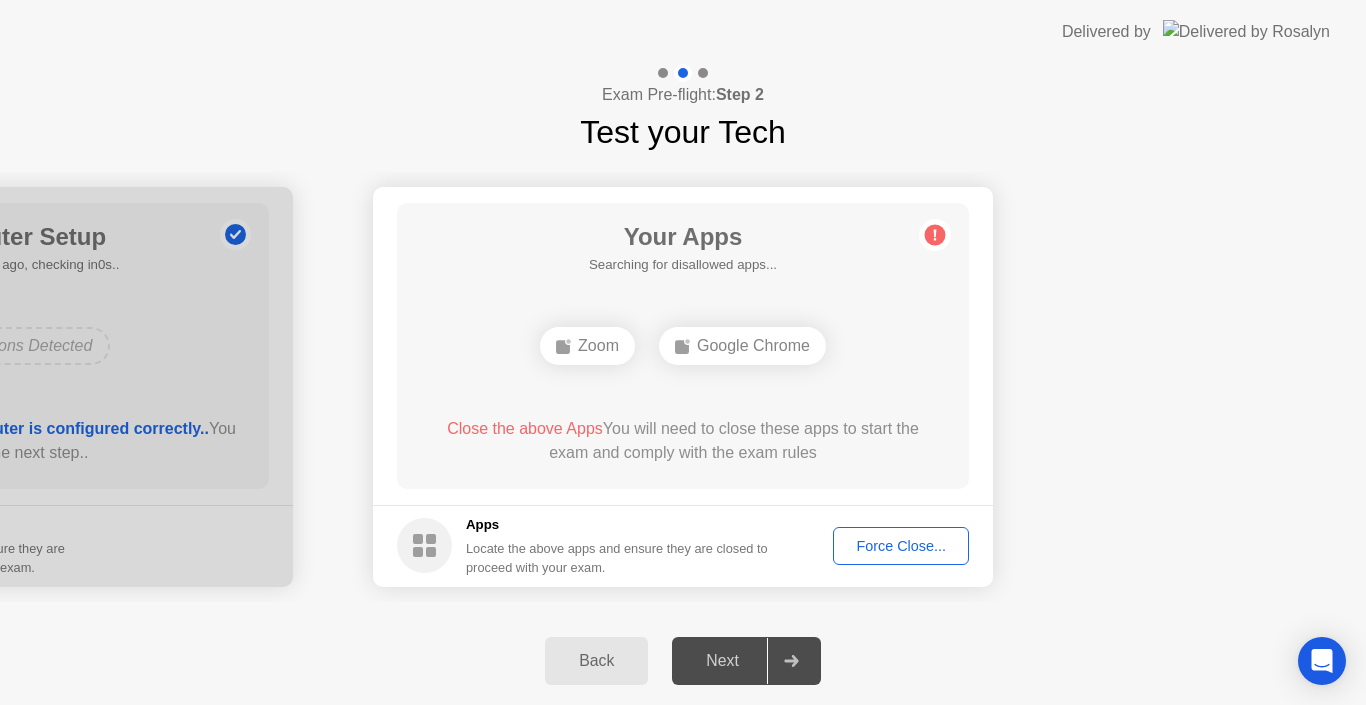 click on "Force Close..." 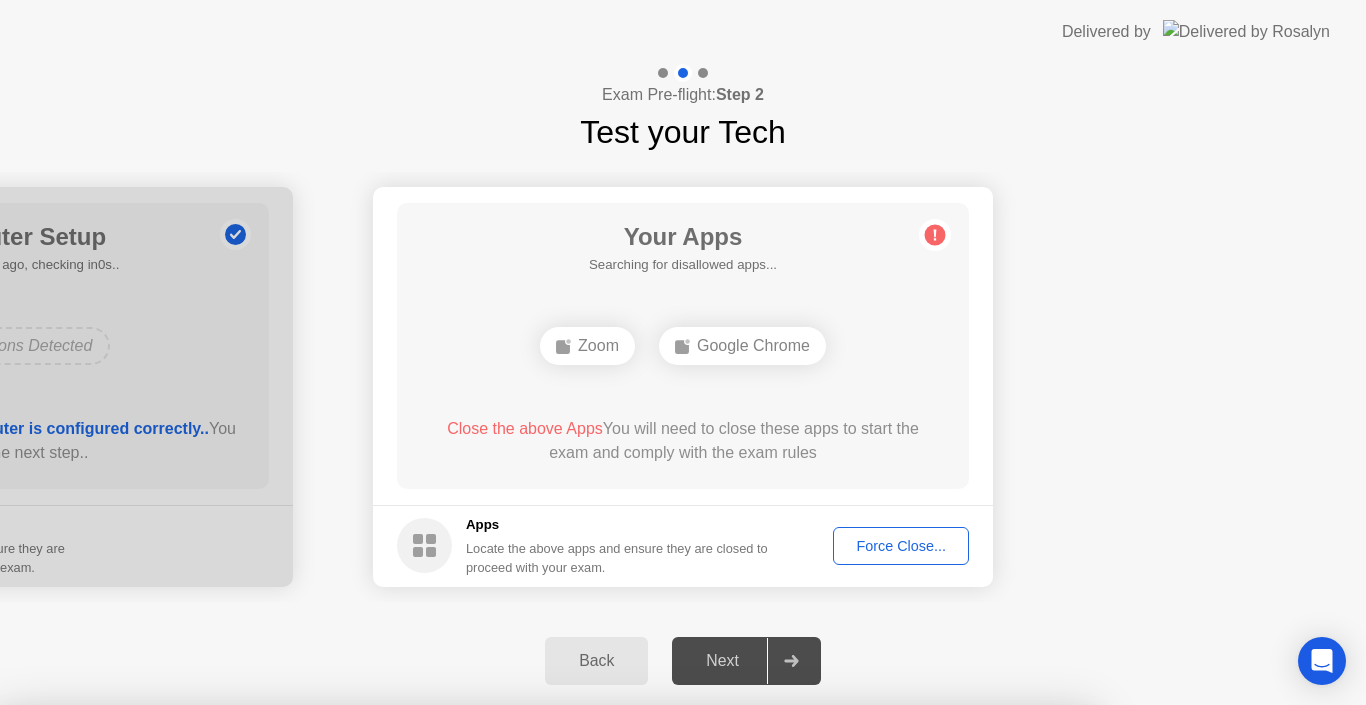 click on "Confirm" at bounding box center [613, 981] 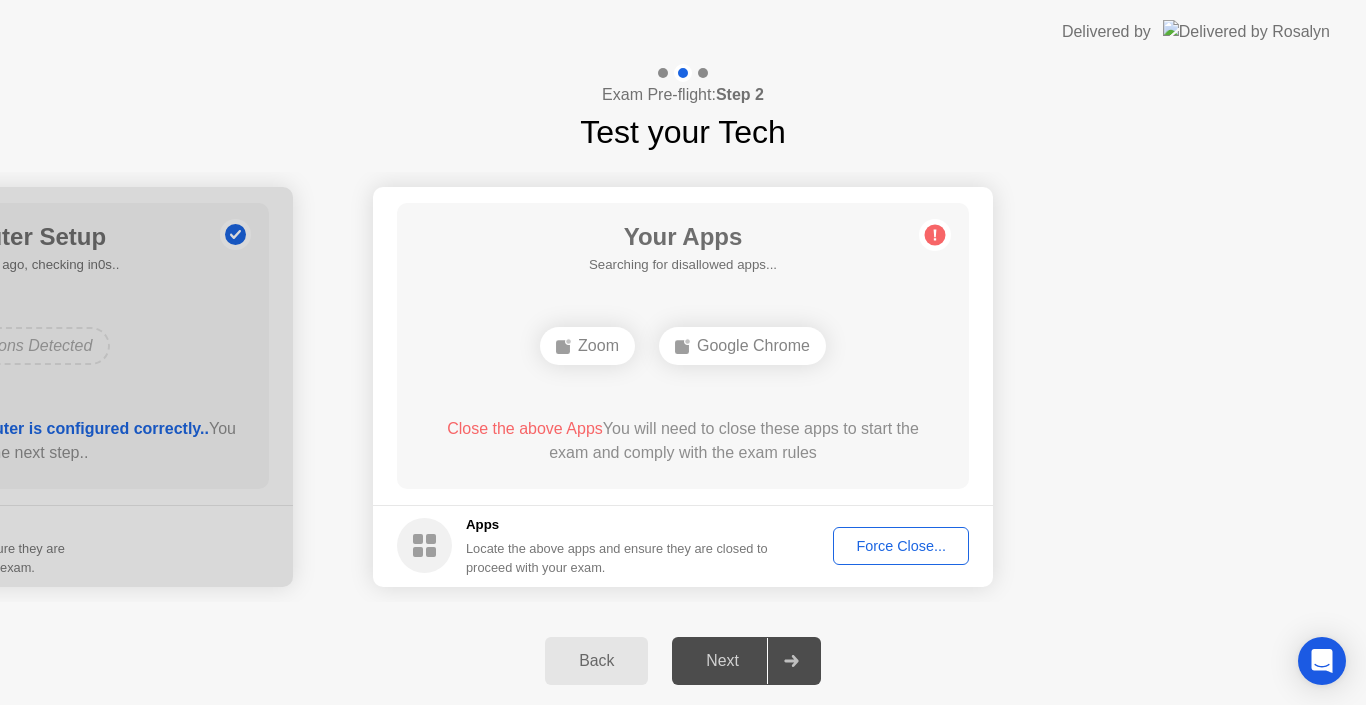 click on "Force Close..." 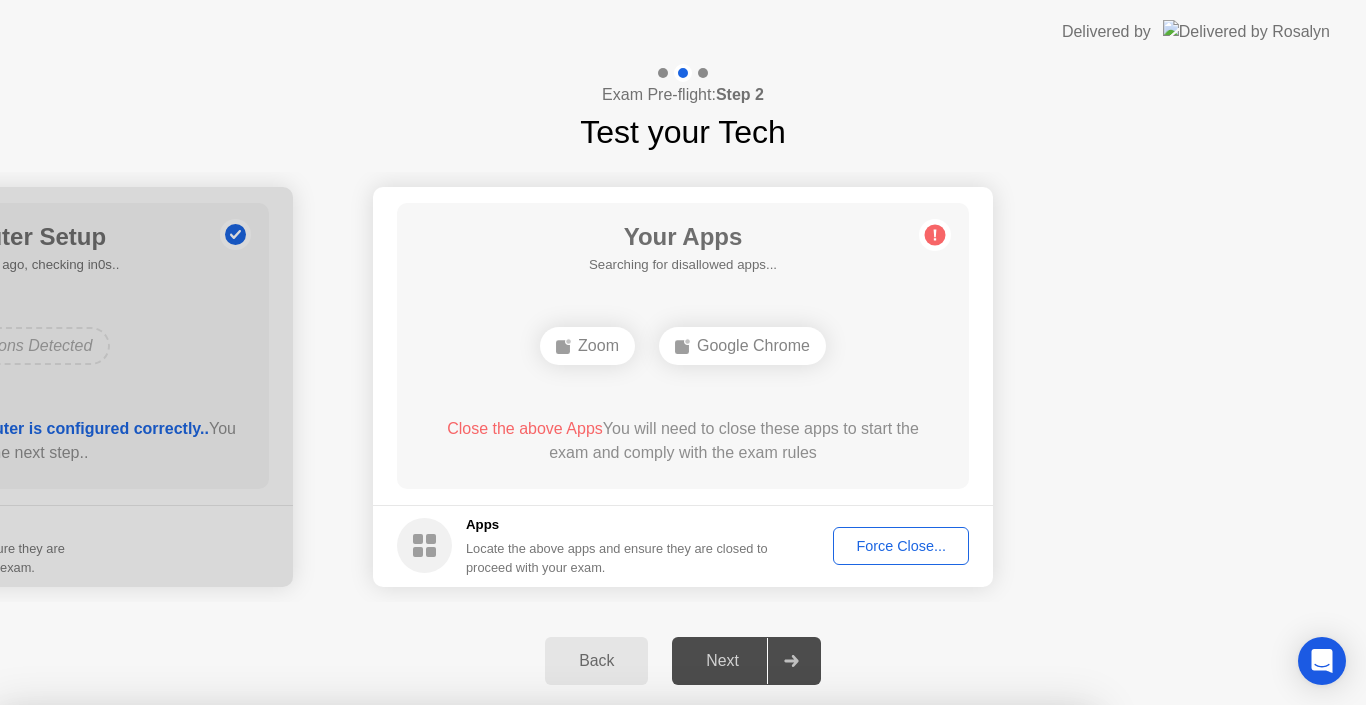 click on "Zoom" at bounding box center [450, 914] 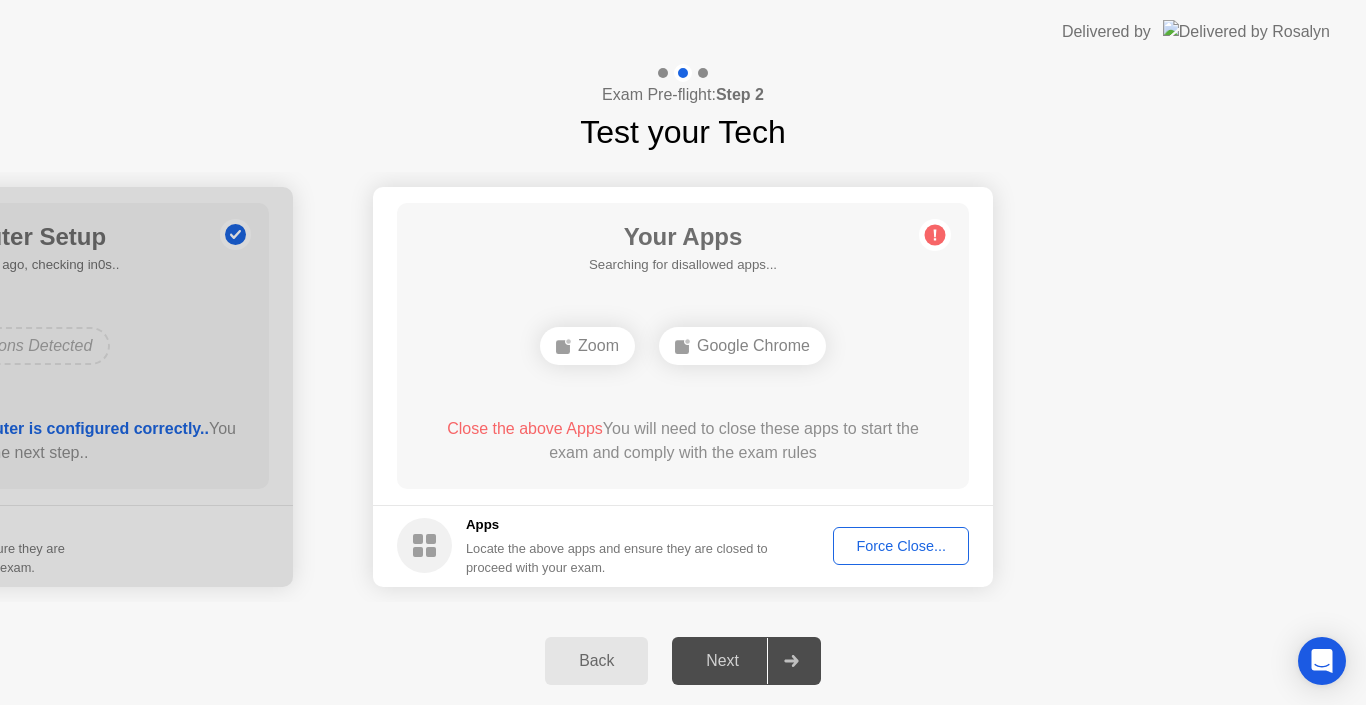 click on "Force Close..." 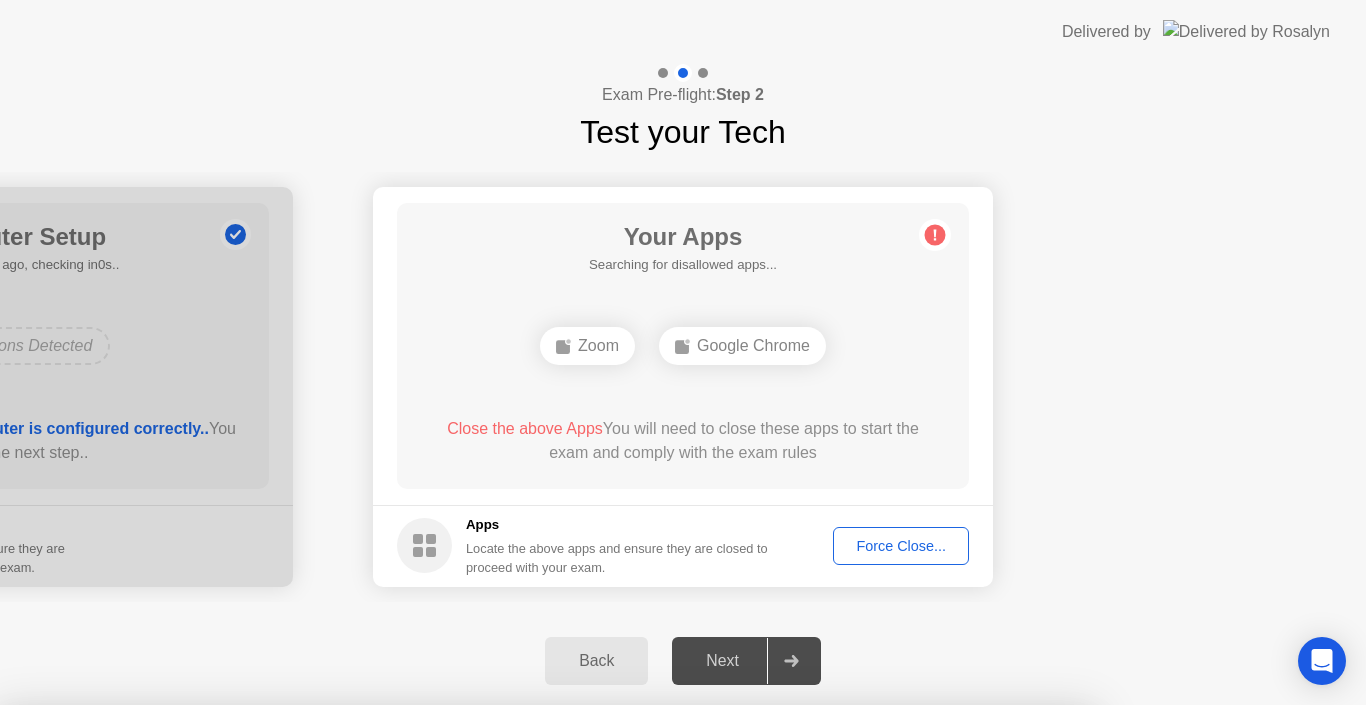 click on "Confirm" at bounding box center [613, 981] 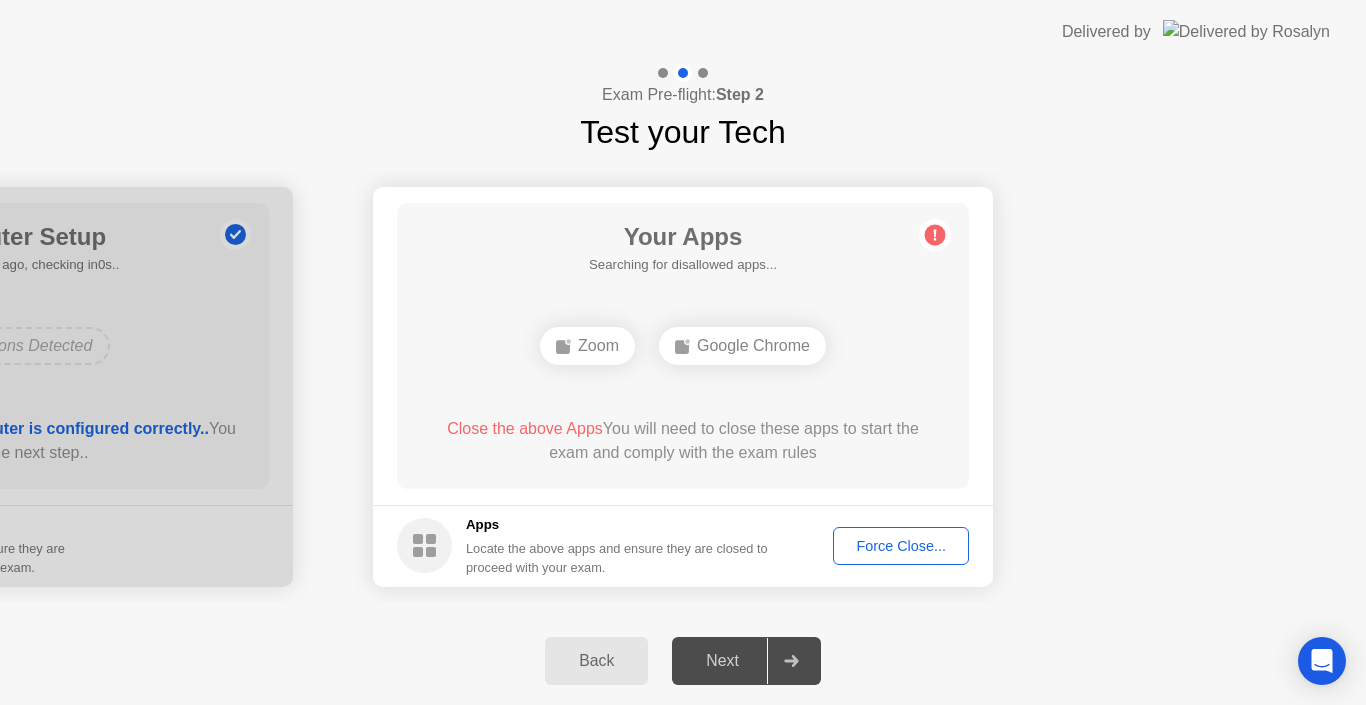 click on "Force Close..." 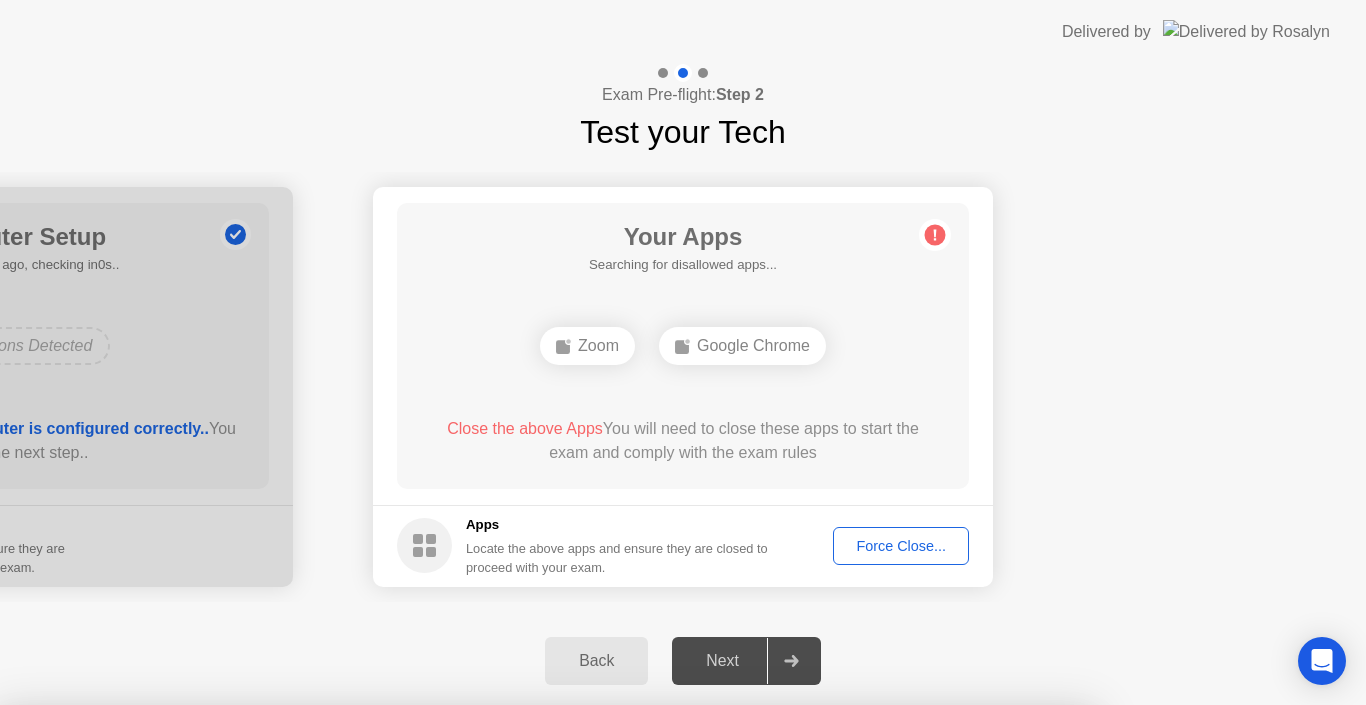 click on "Confirm" at bounding box center (613, 981) 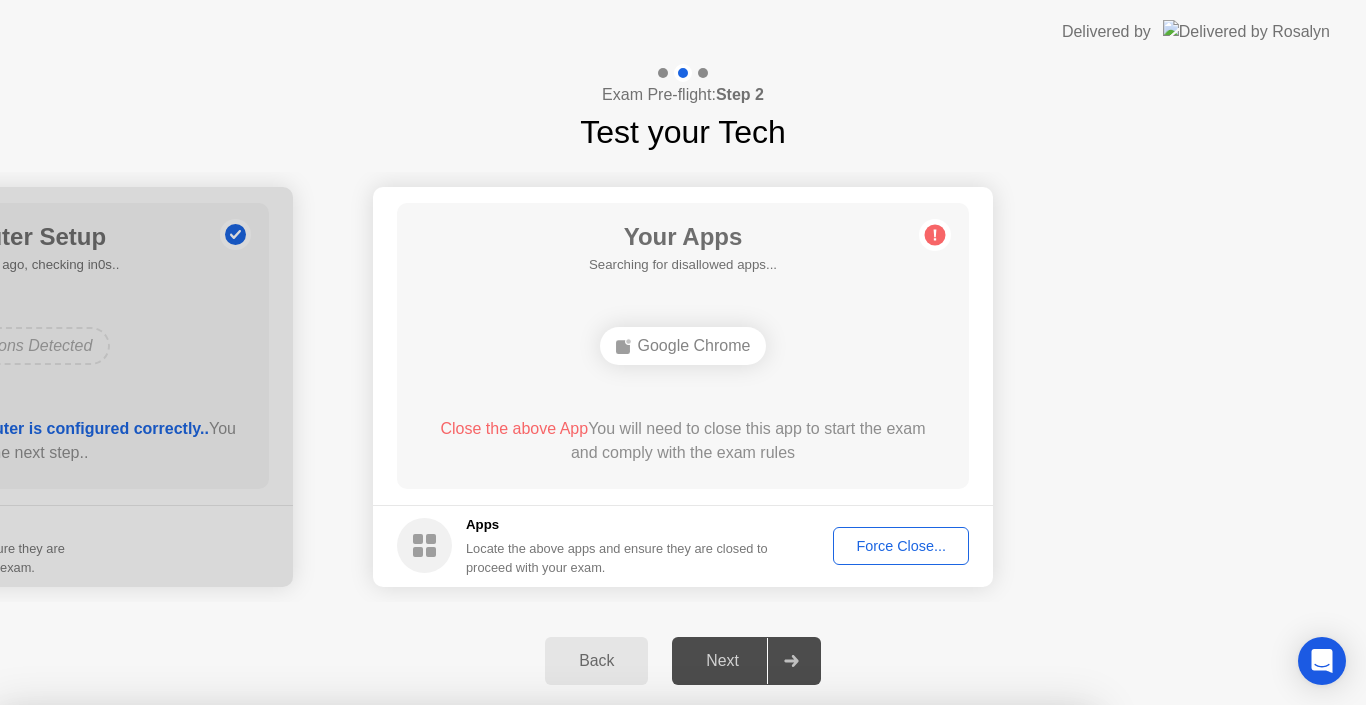 click on "Close" at bounding box center [465, 943] 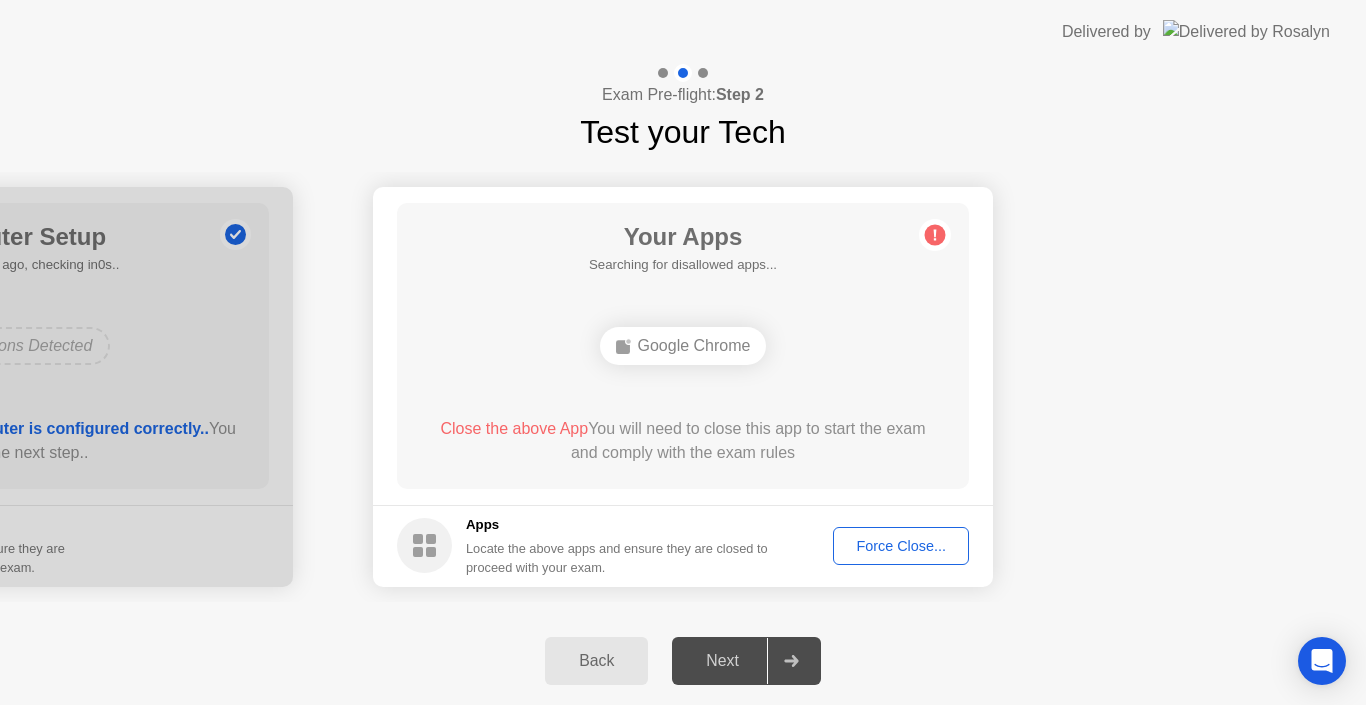 click on "Force Close..." 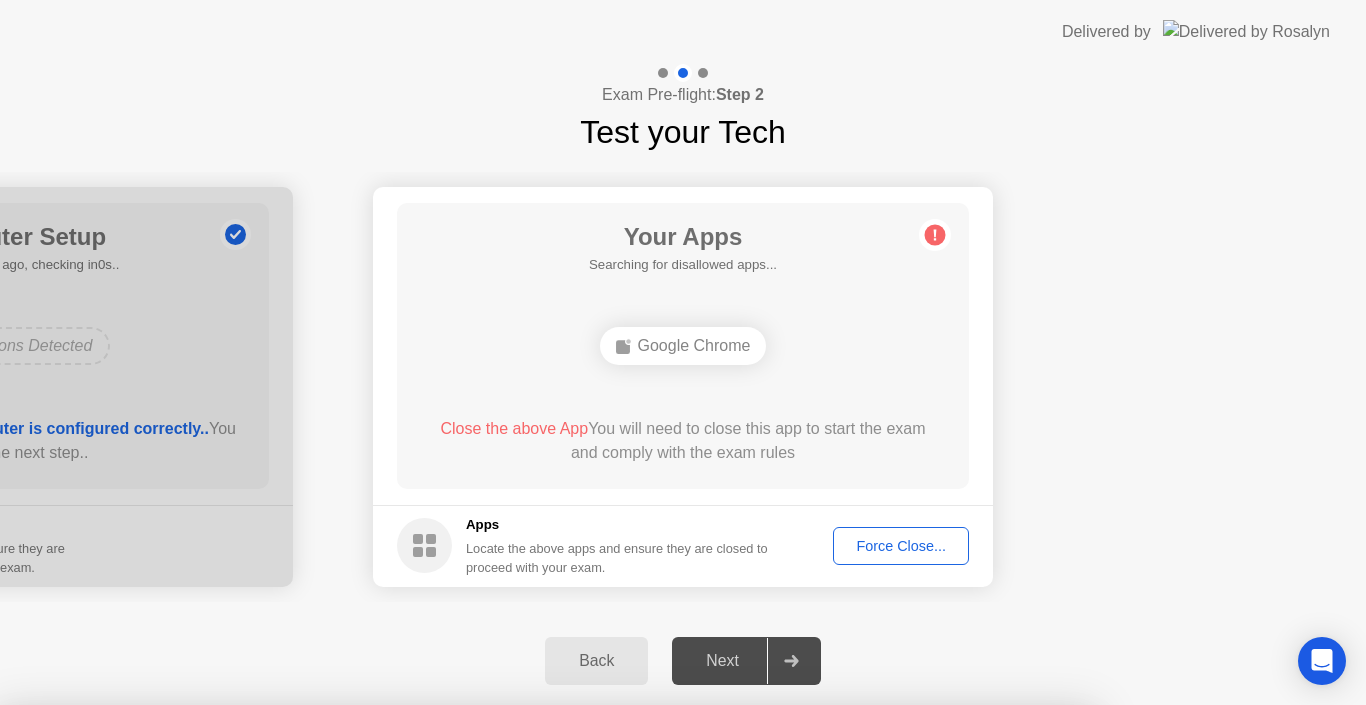 click on "Confirm" at bounding box center [613, 981] 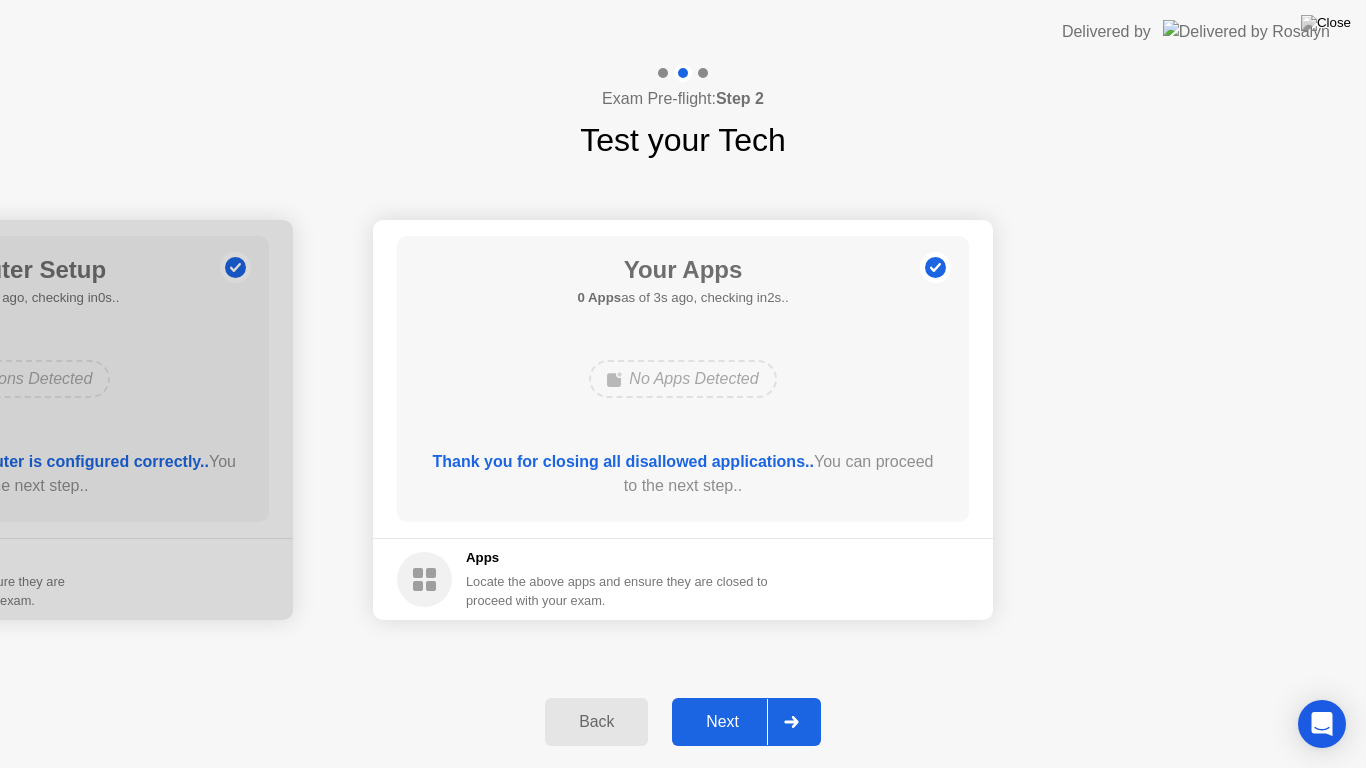 click 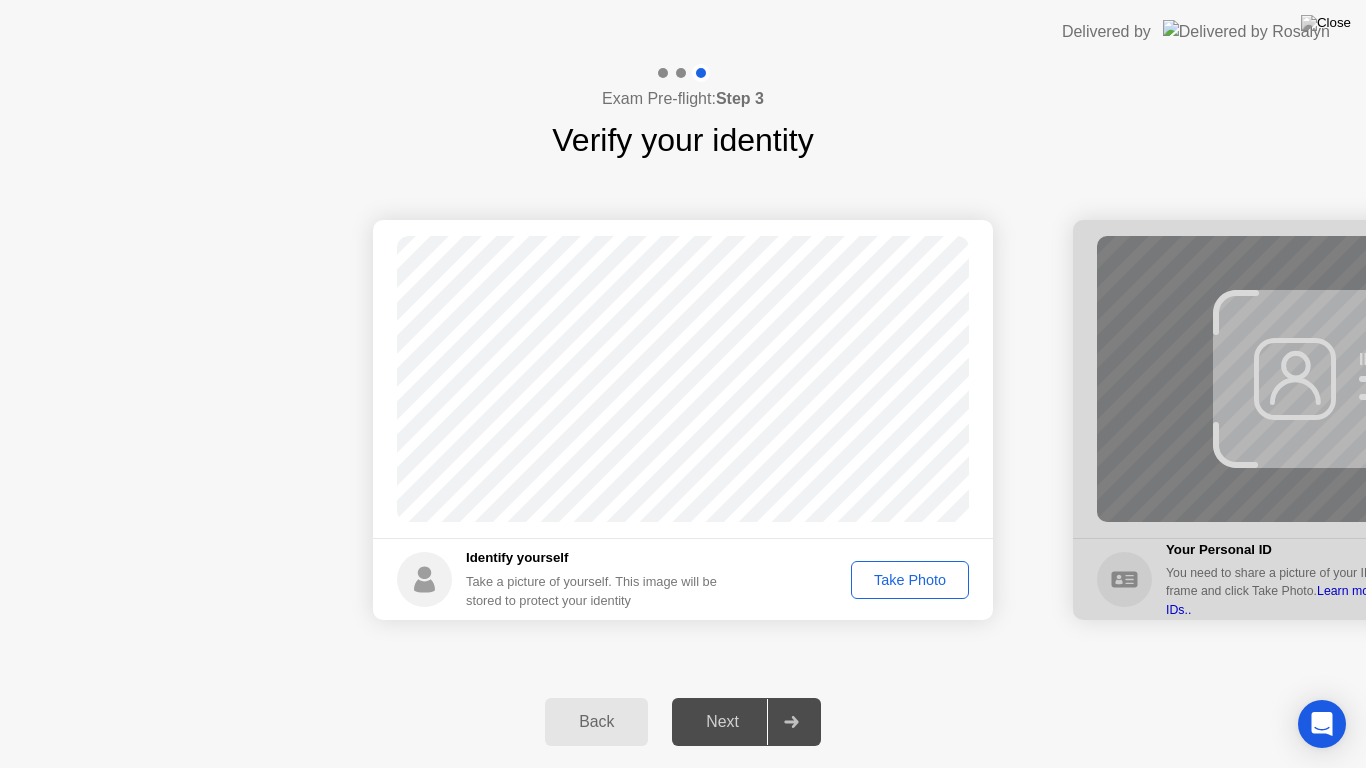 click on "Take Photo" 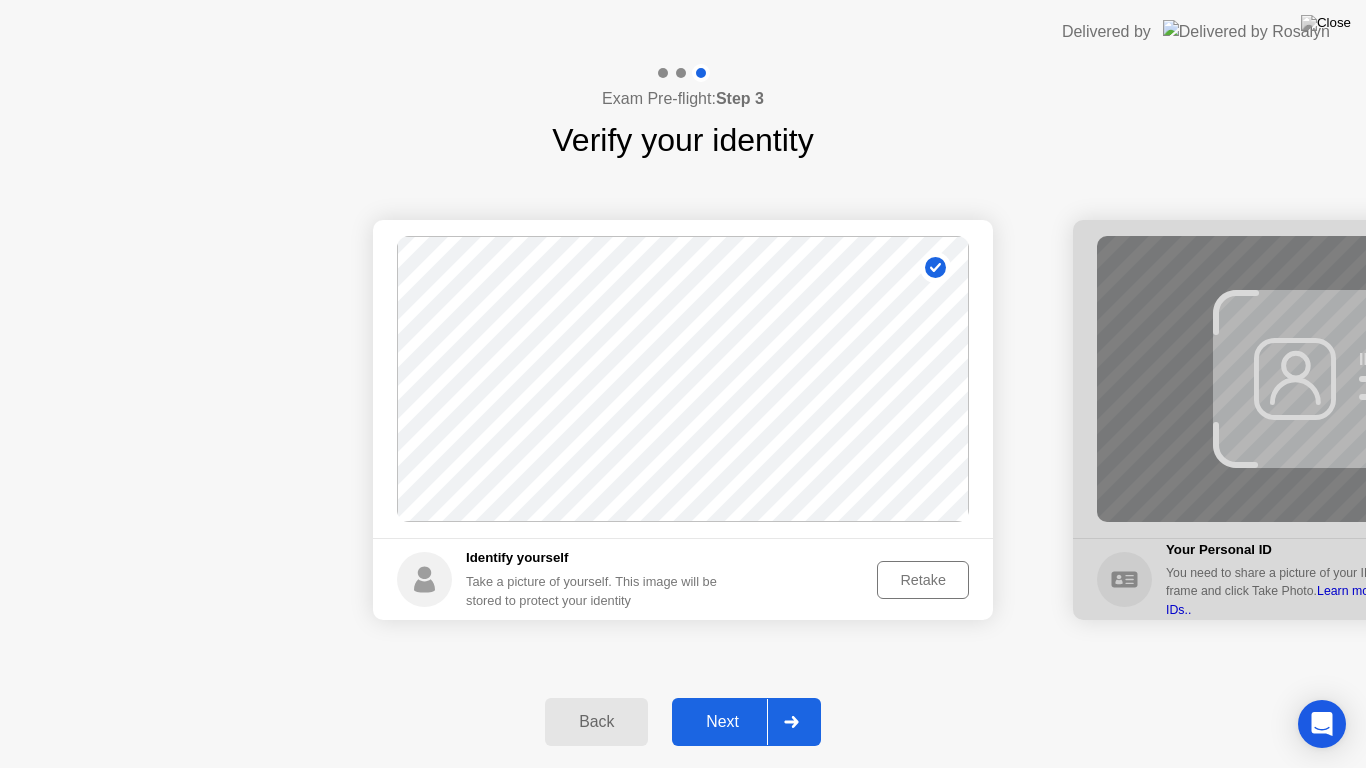 click 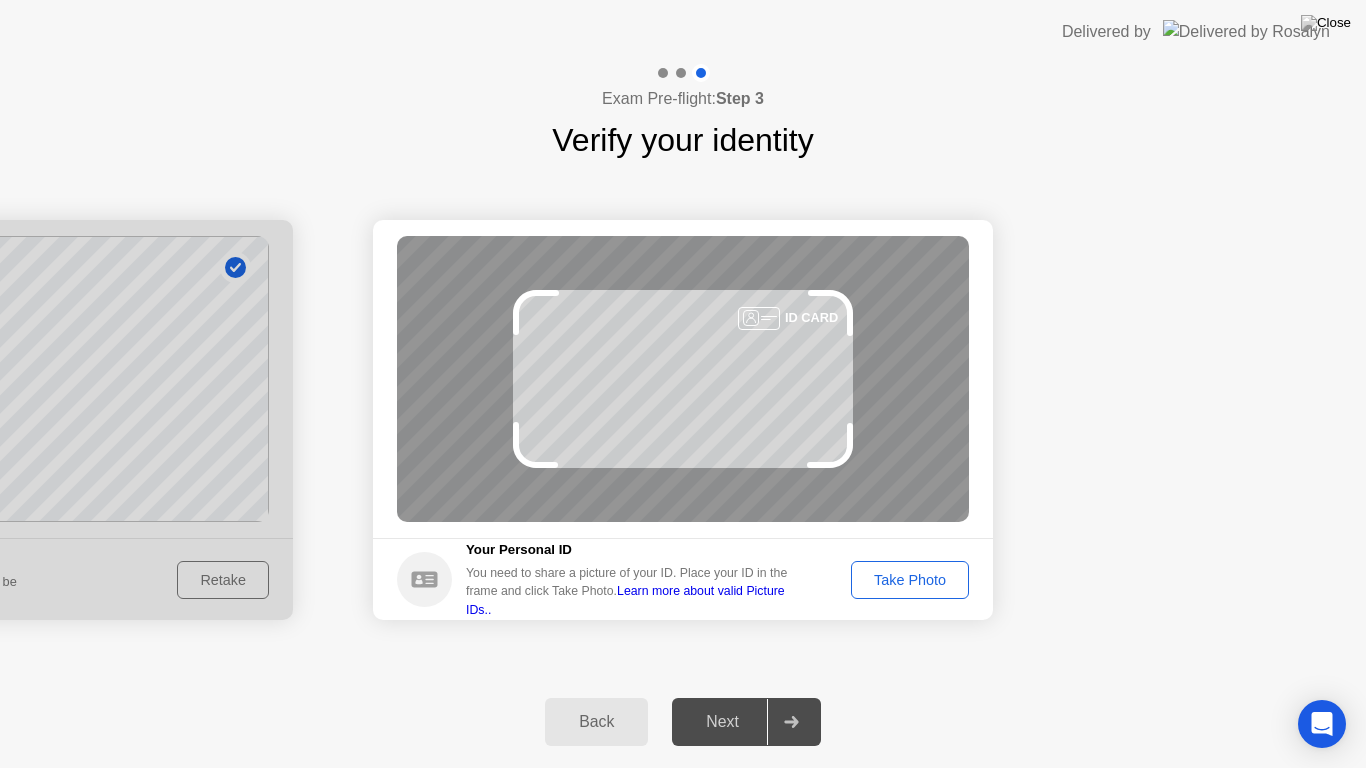 click on "Back" 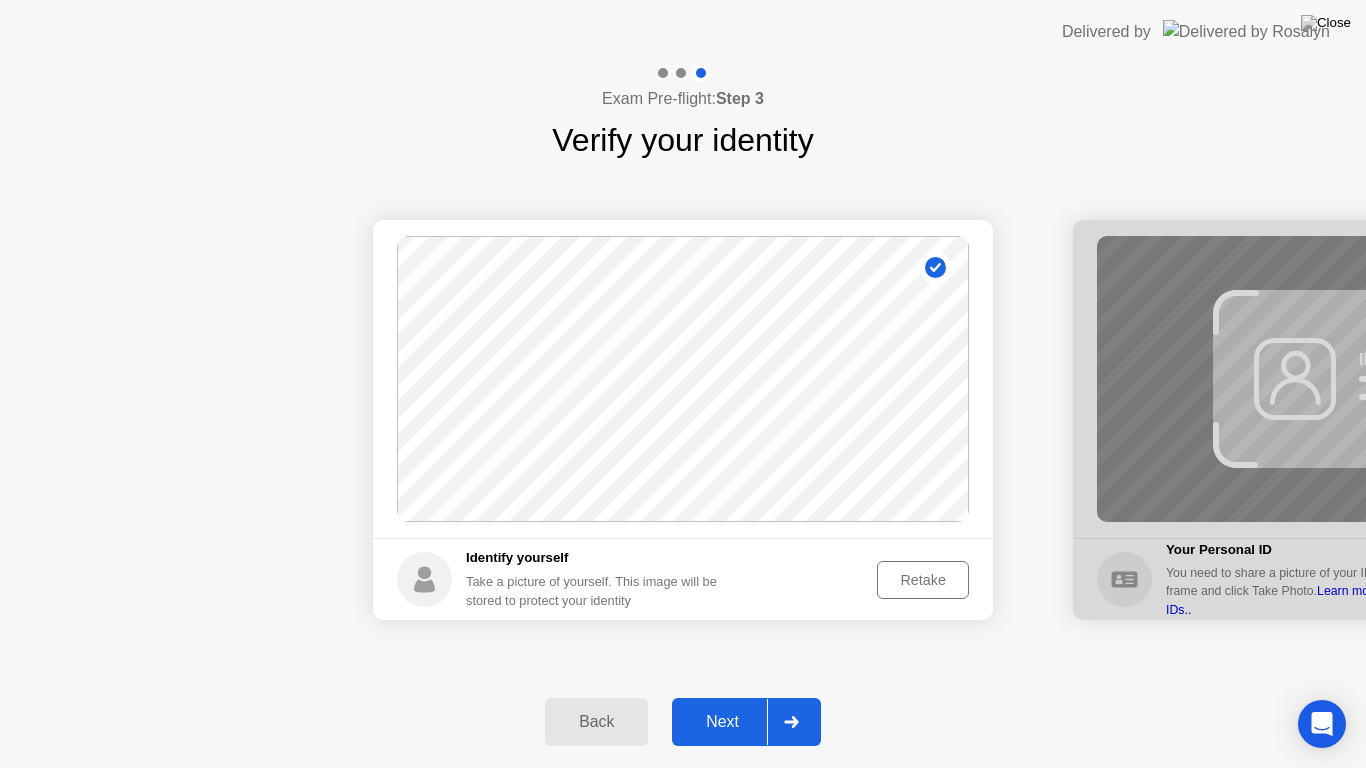 click on "Retake" 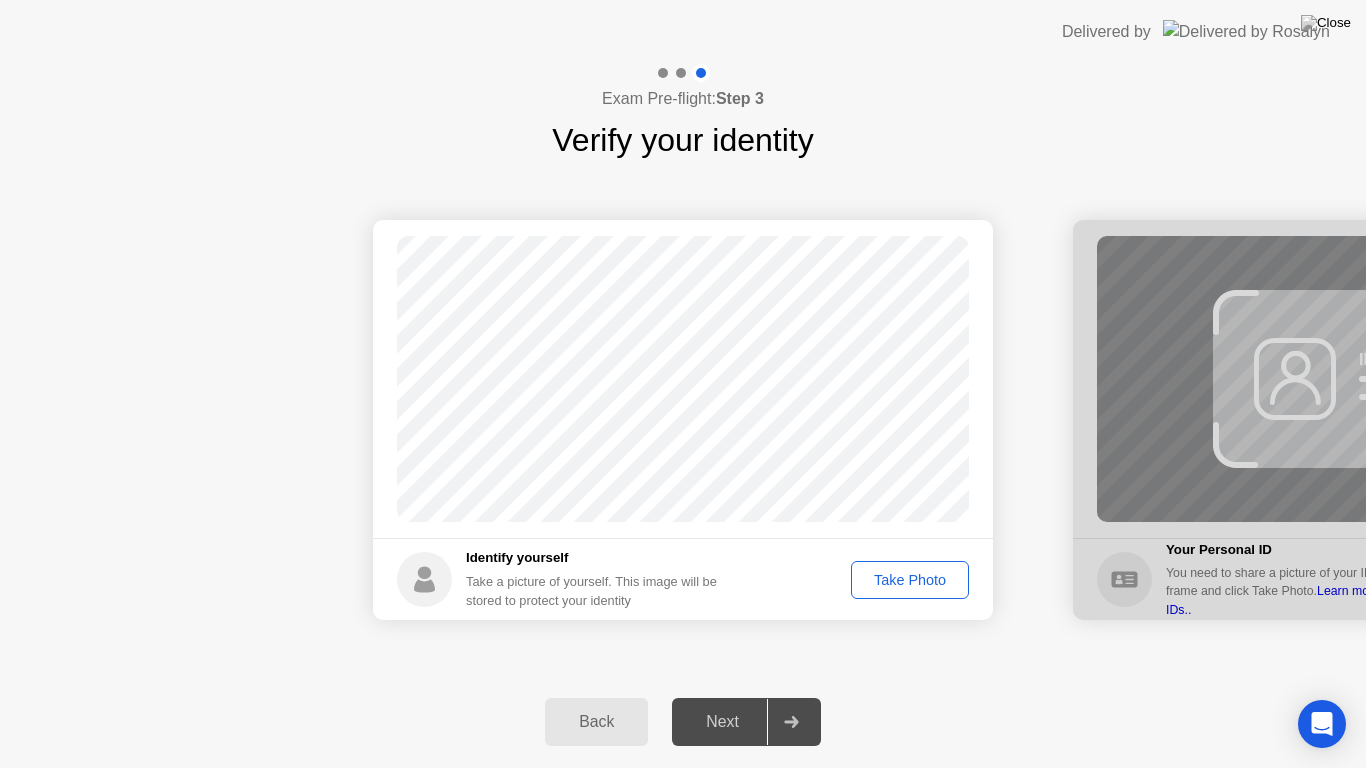 click on "Take Photo" 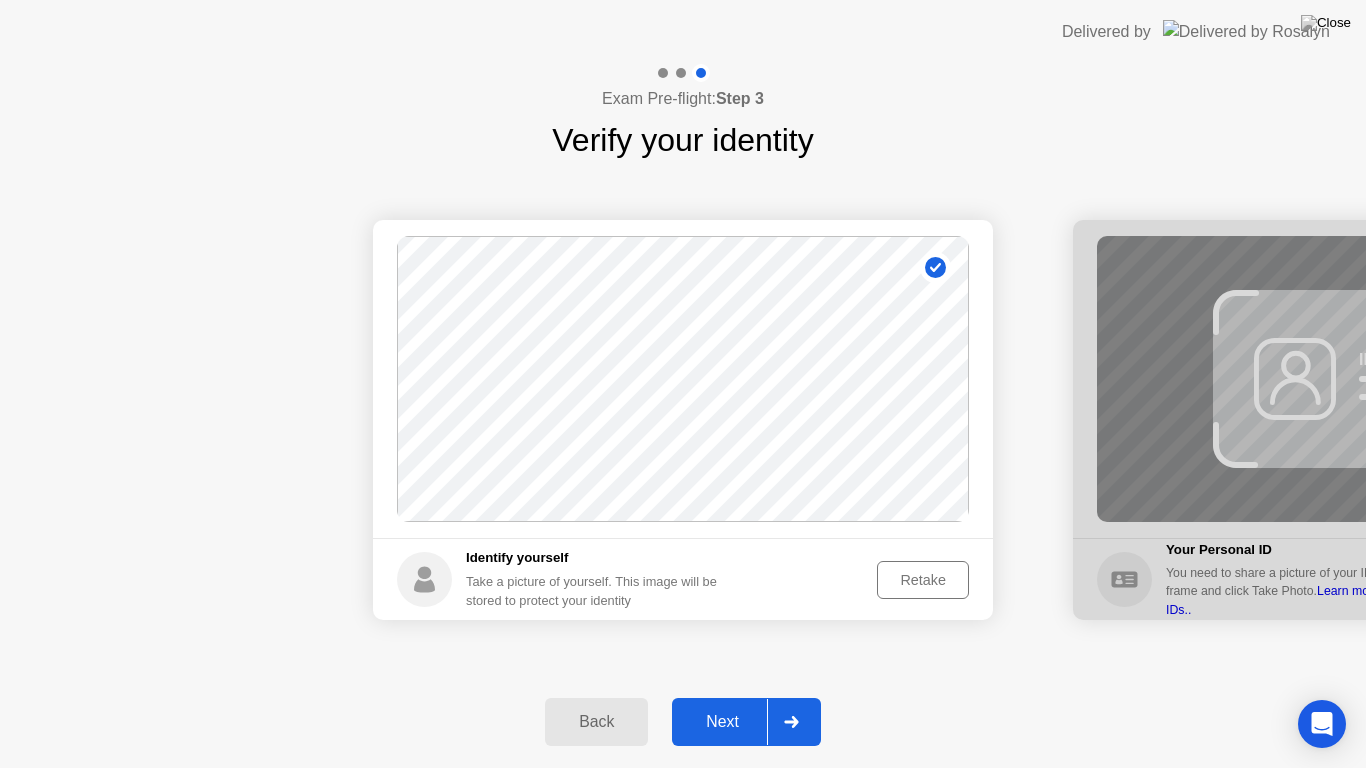 click 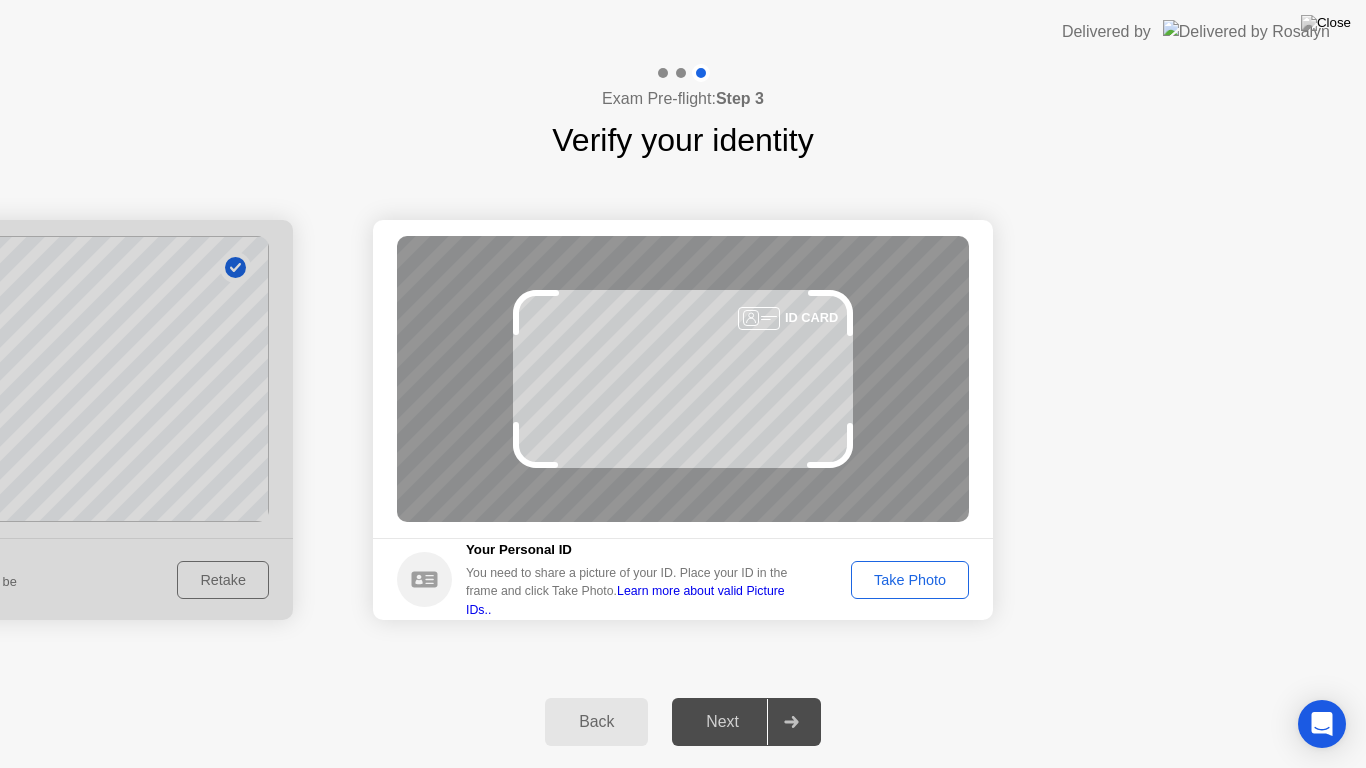 click on "Take Photo" 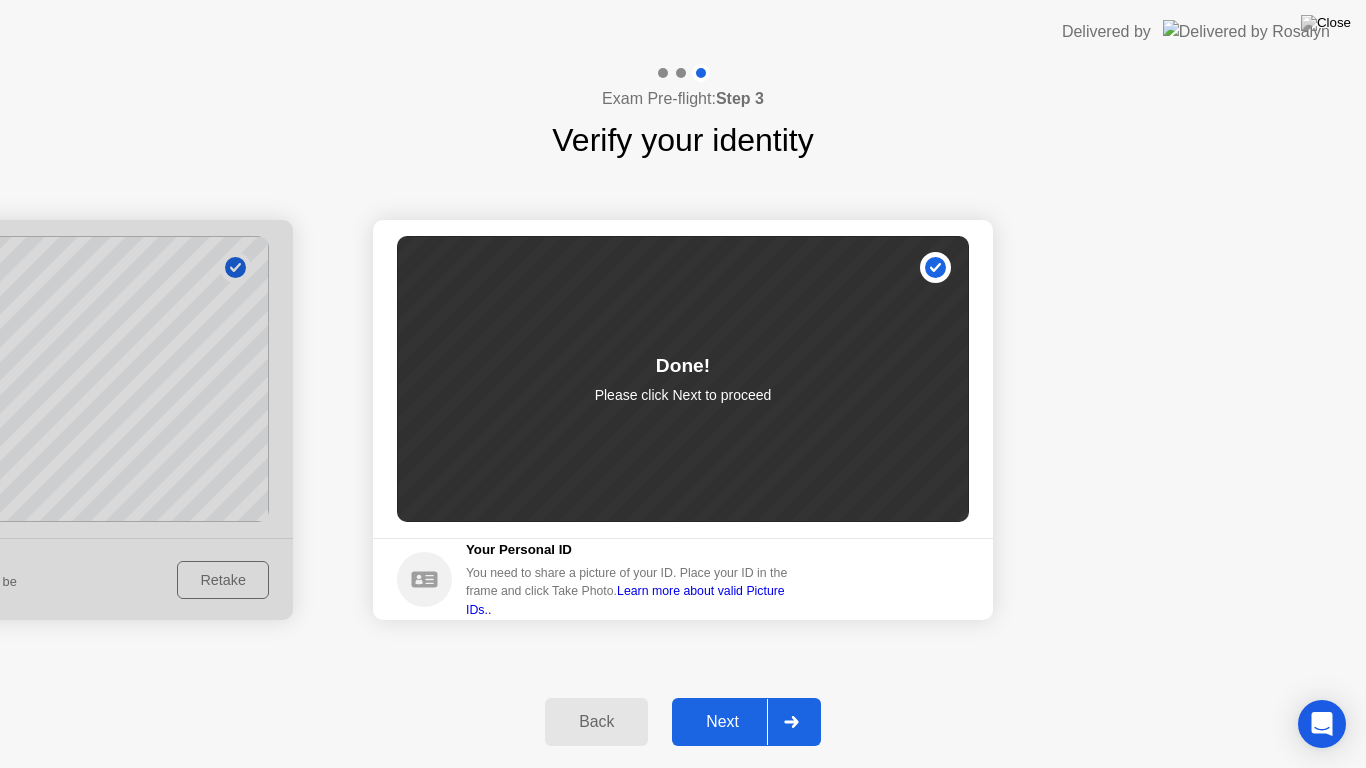 click 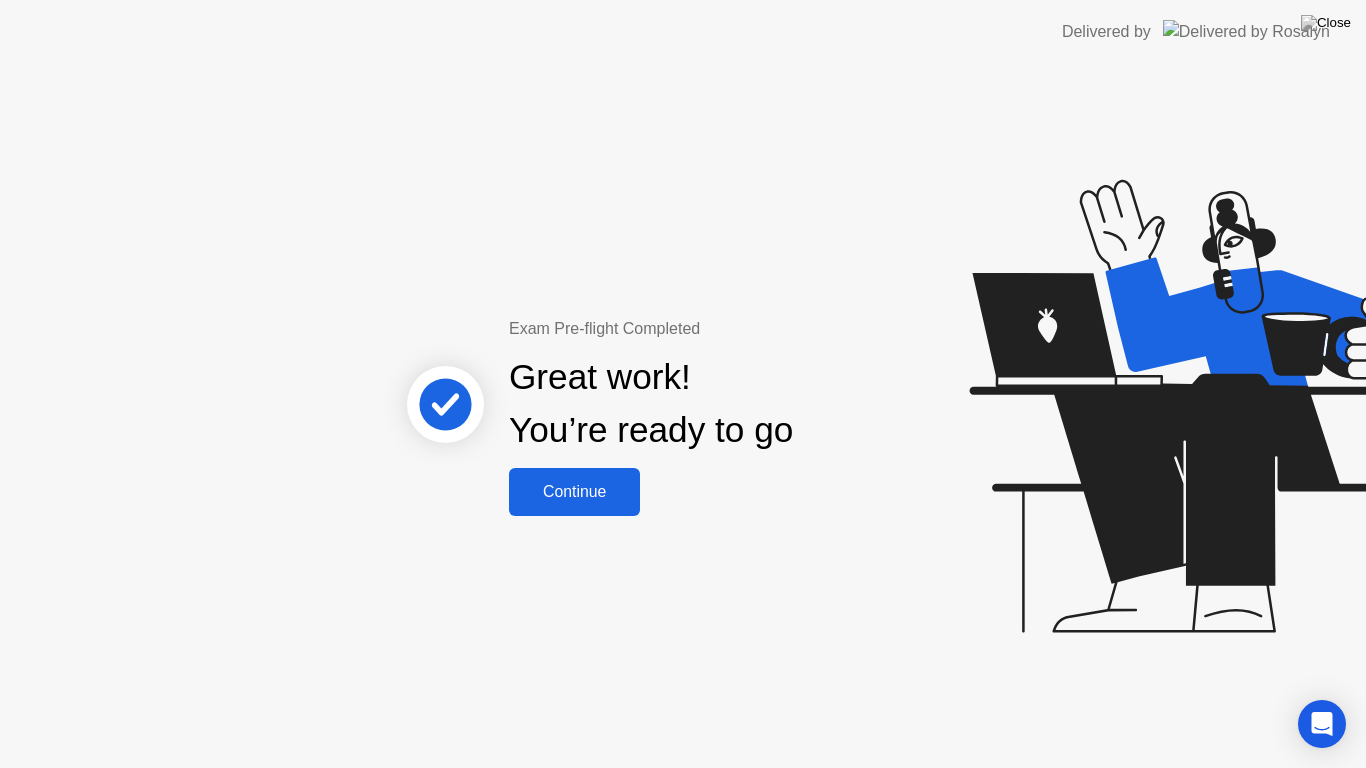 click on "Continue" 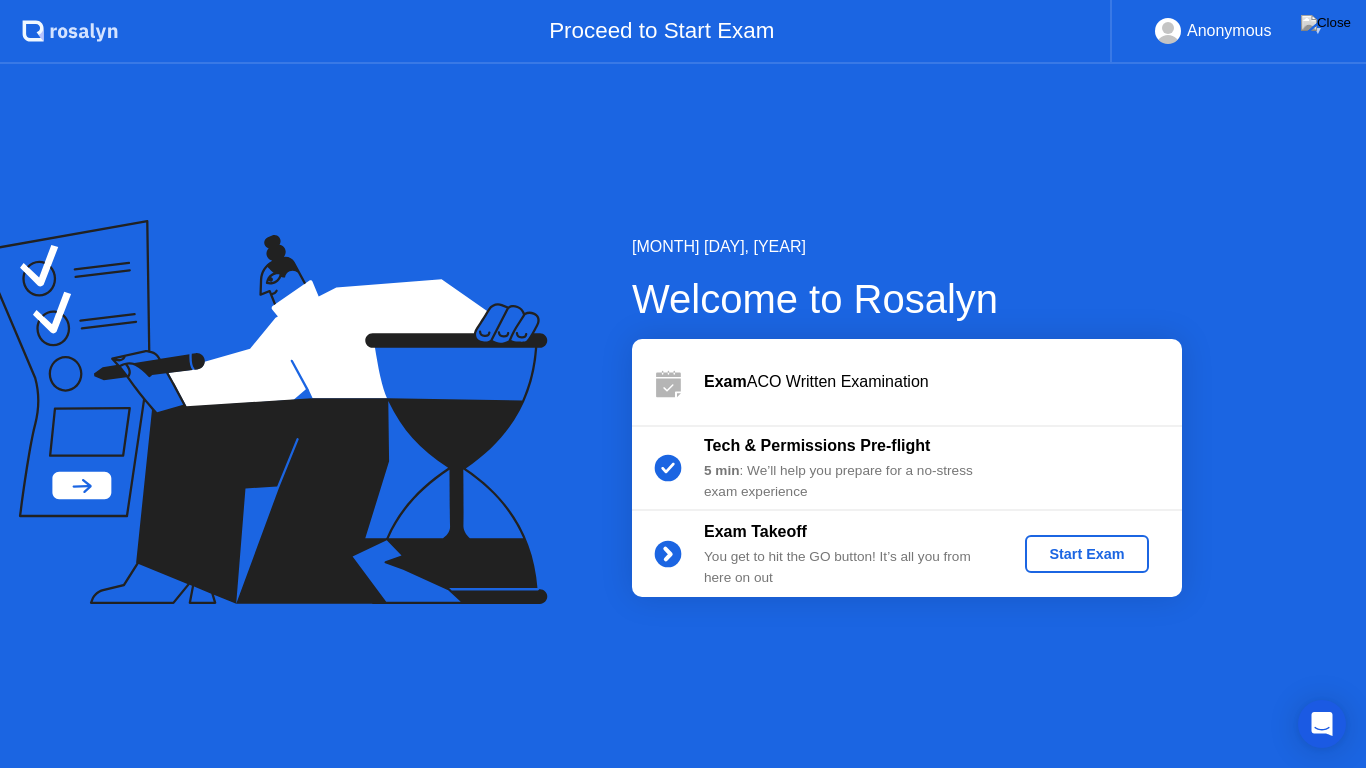 click on "Start Exam" 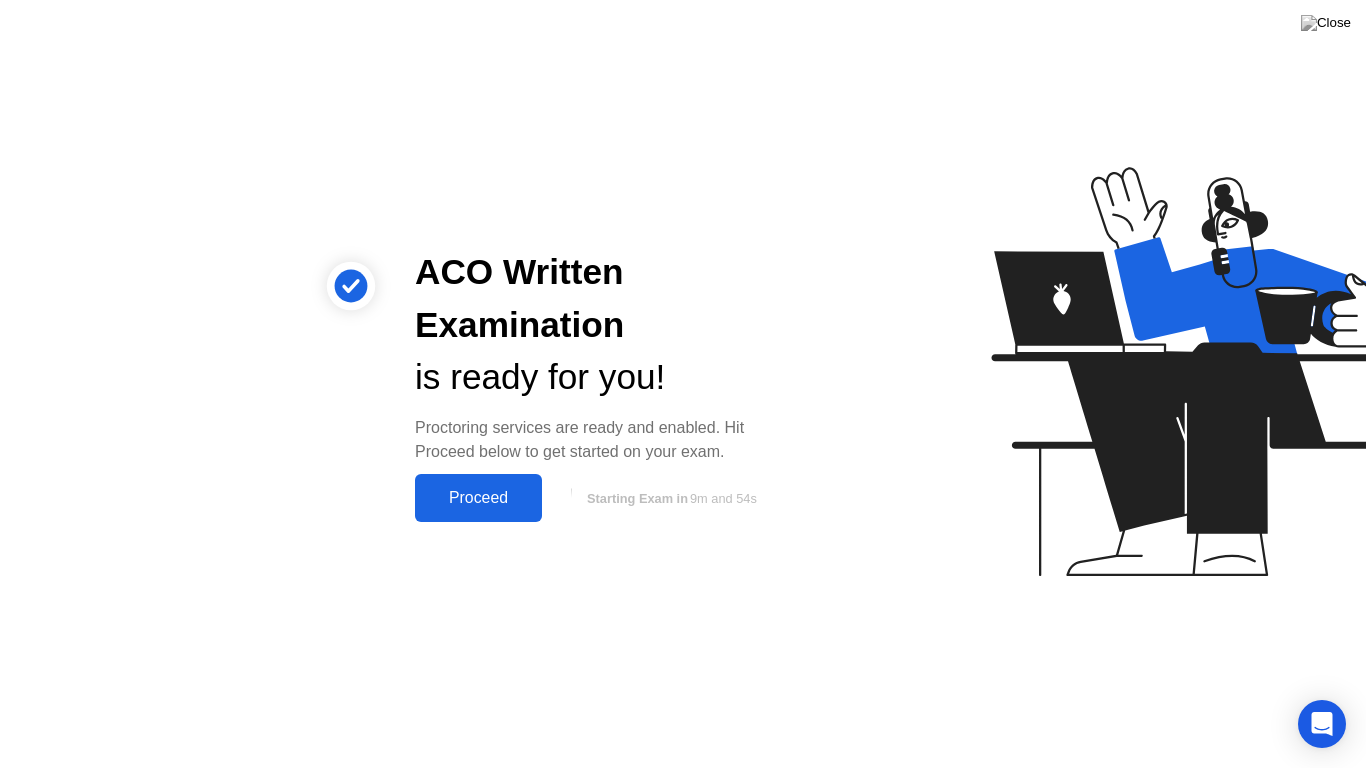 click on "Proceed" 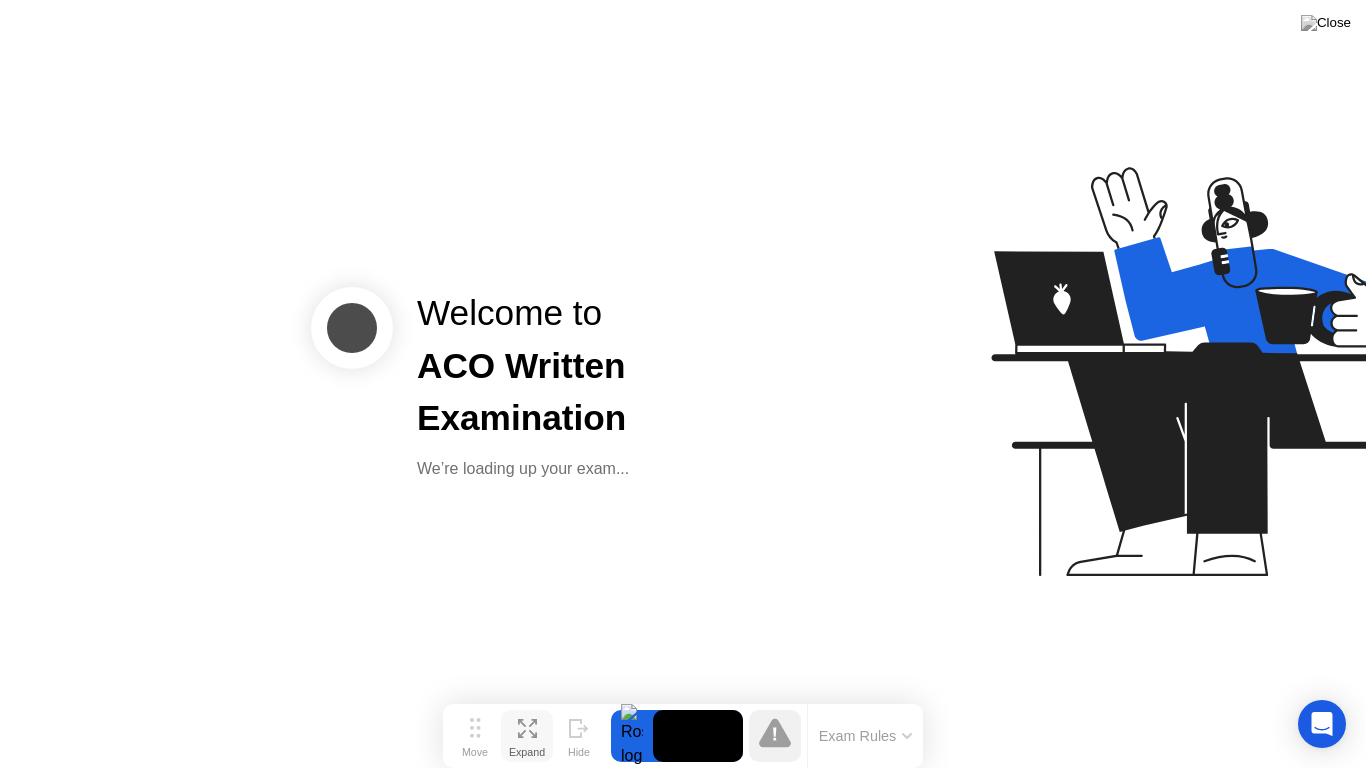 click 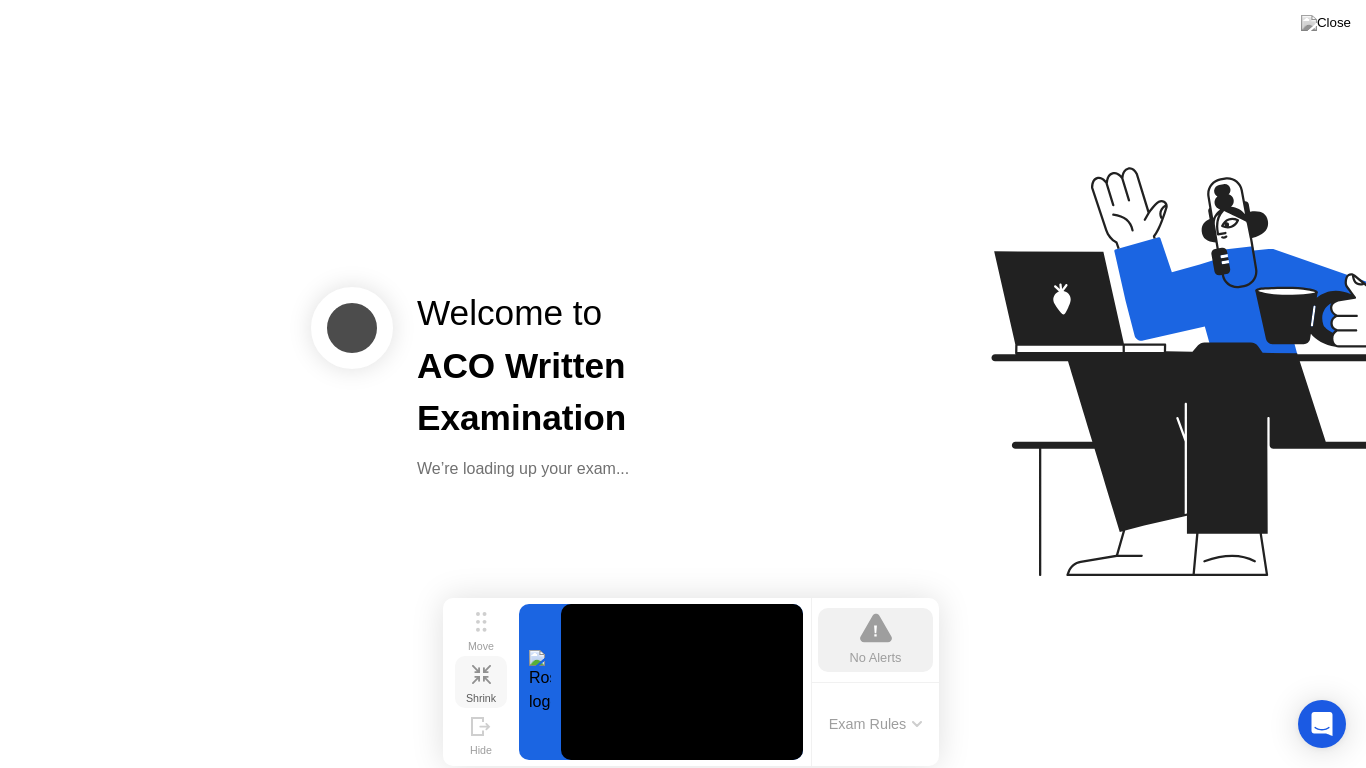 click on "Shrink" at bounding box center (481, 698) 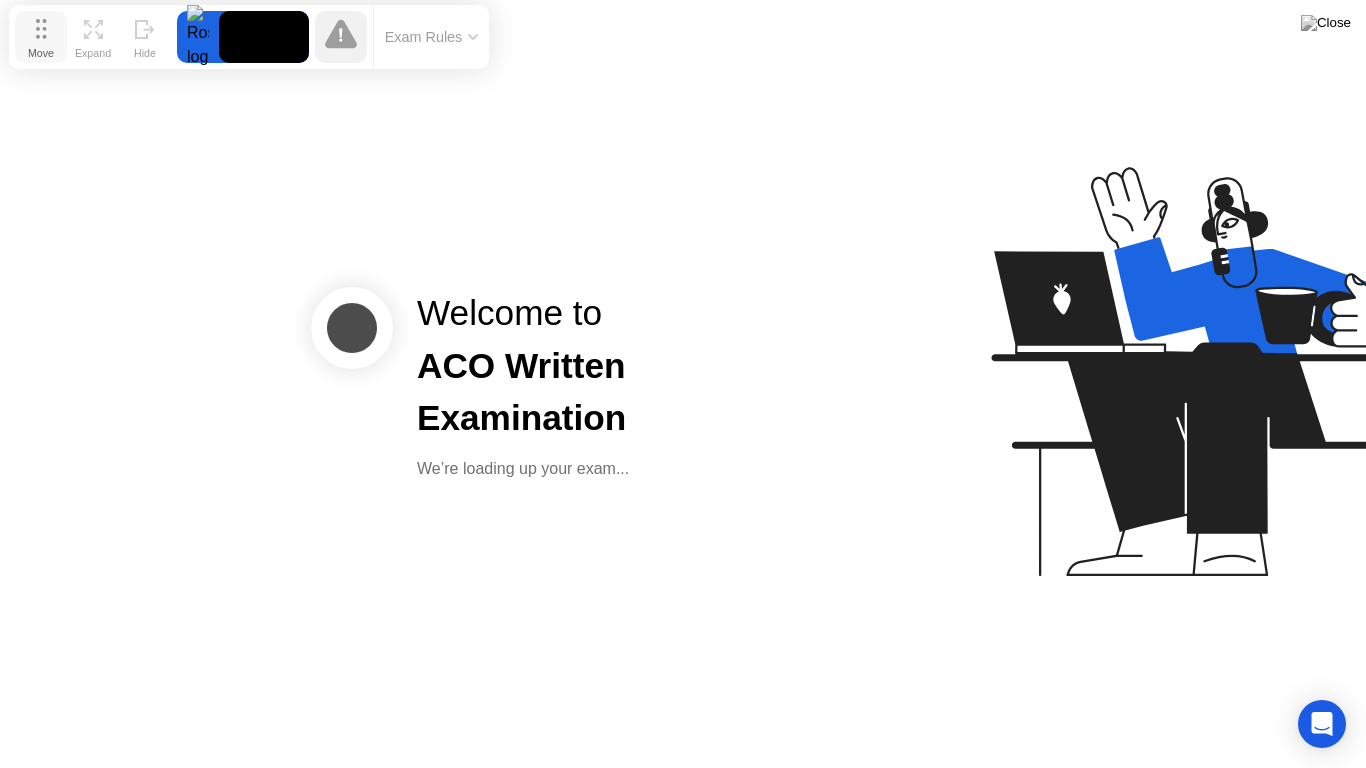 drag, startPoint x: 476, startPoint y: 740, endPoint x: 42, endPoint y: 41, distance: 822.774 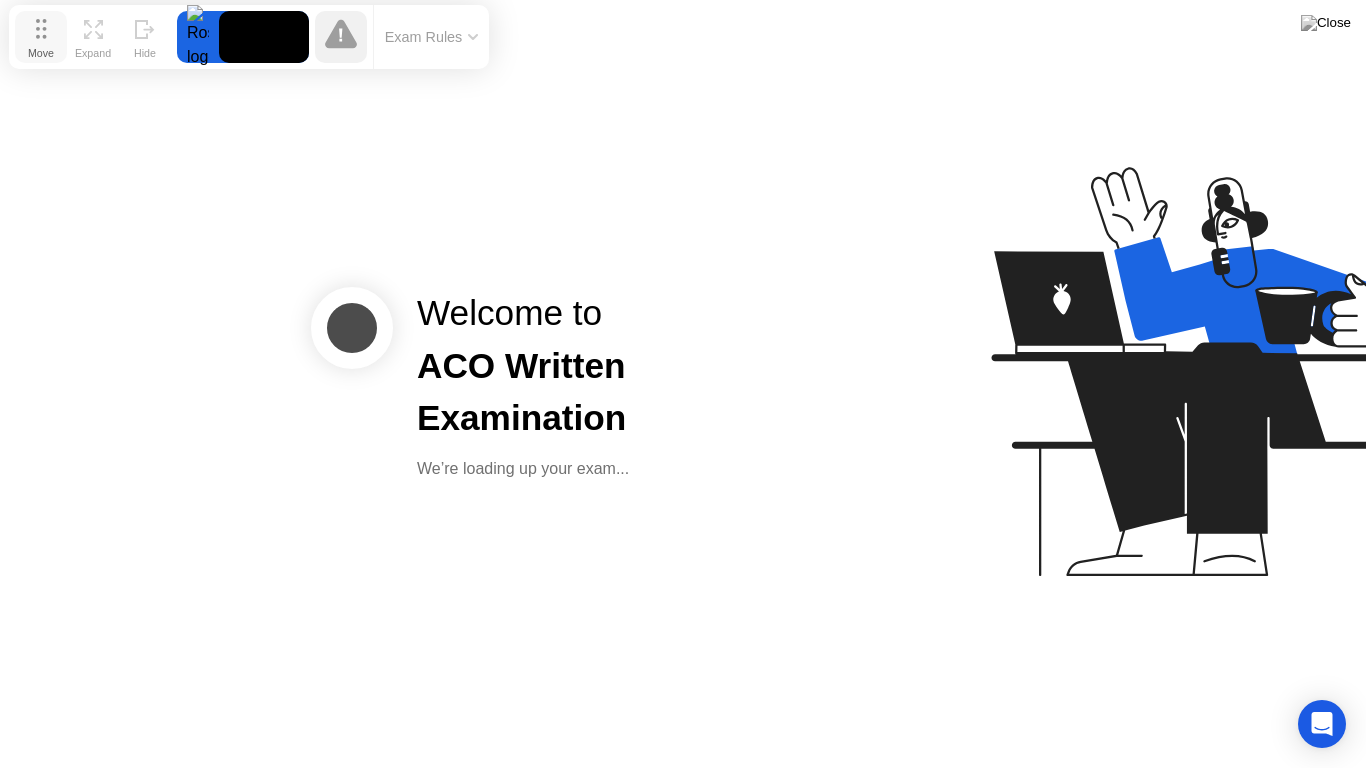 click on "Move" at bounding box center (41, 53) 